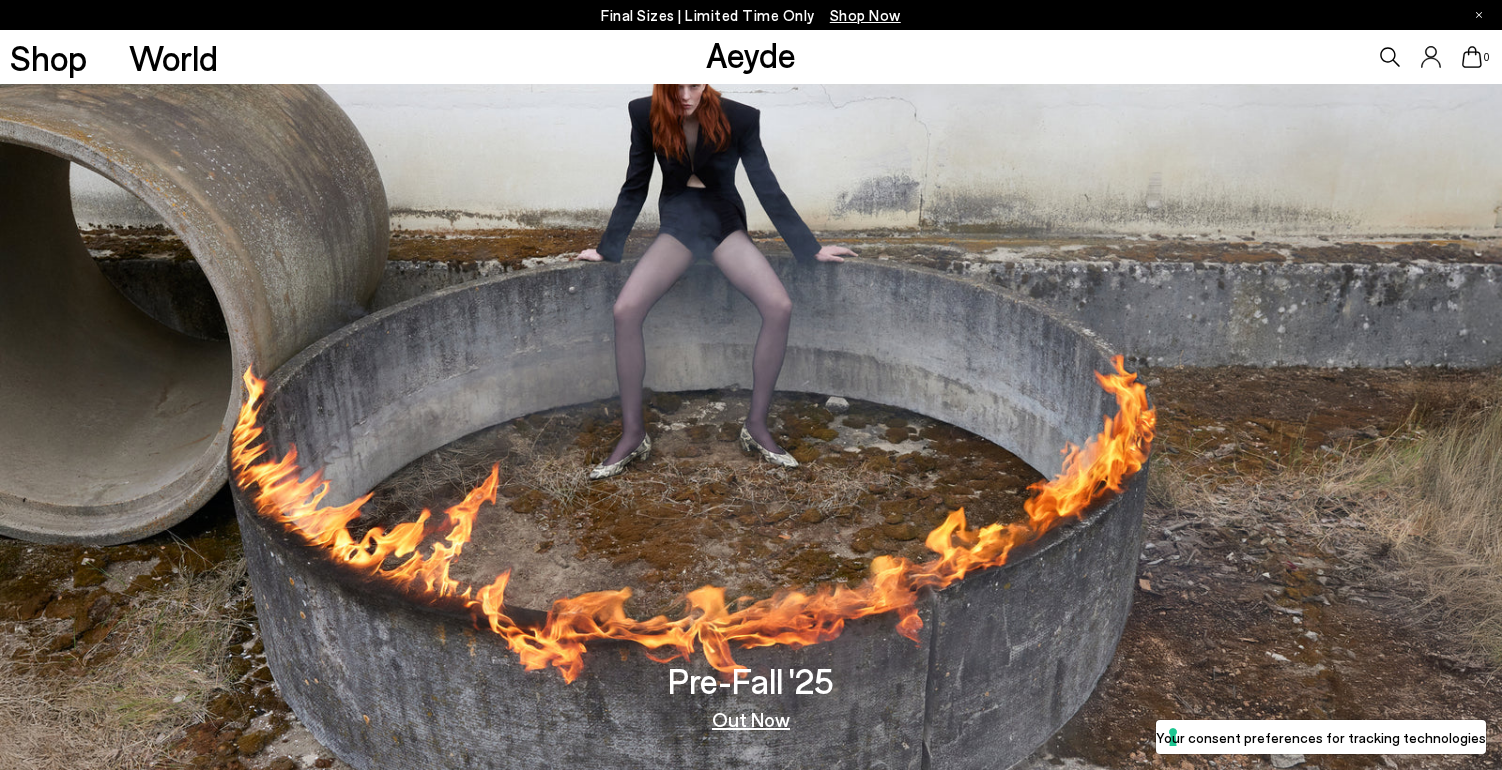 scroll, scrollTop: 12, scrollLeft: 0, axis: vertical 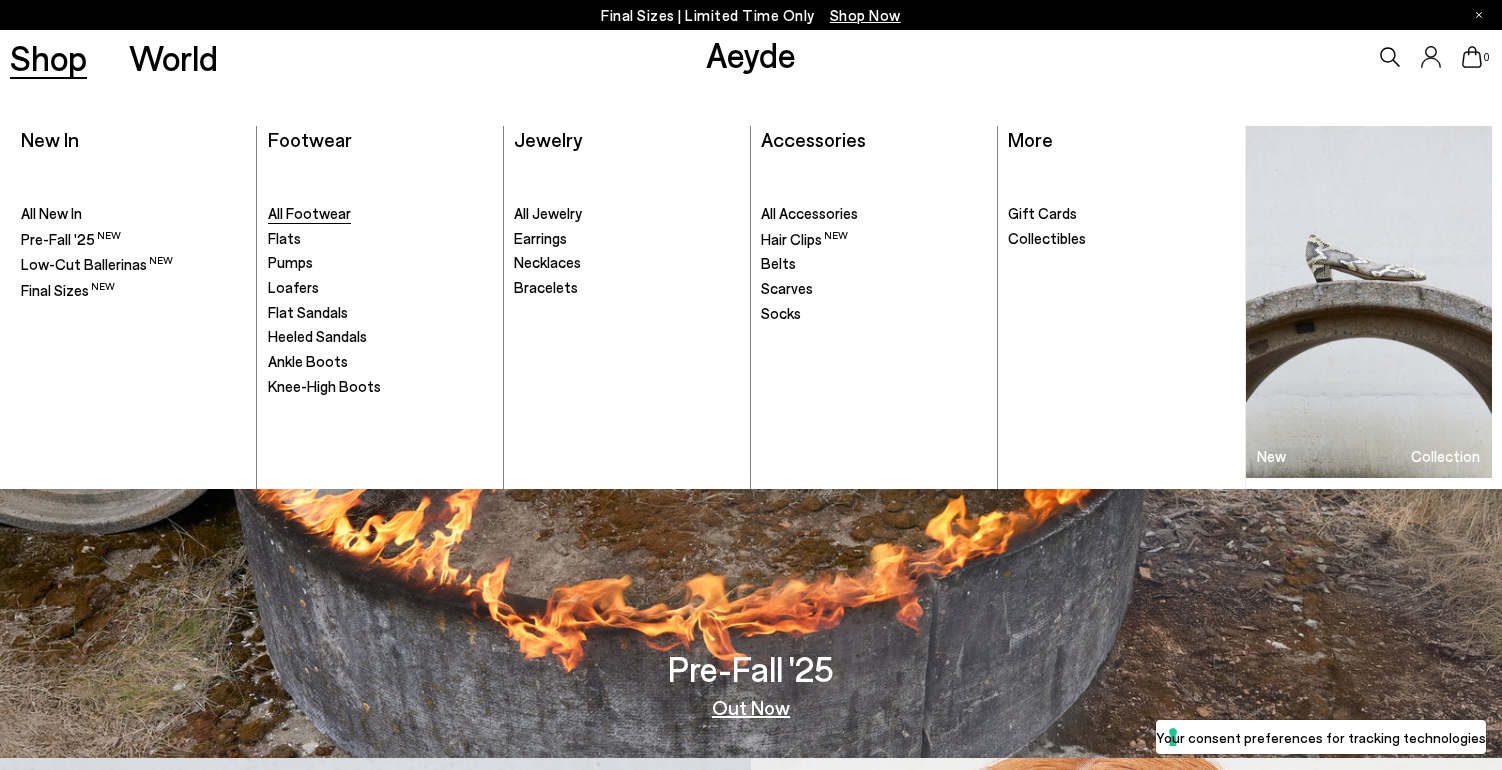 click on "All Footwear" at bounding box center (309, 213) 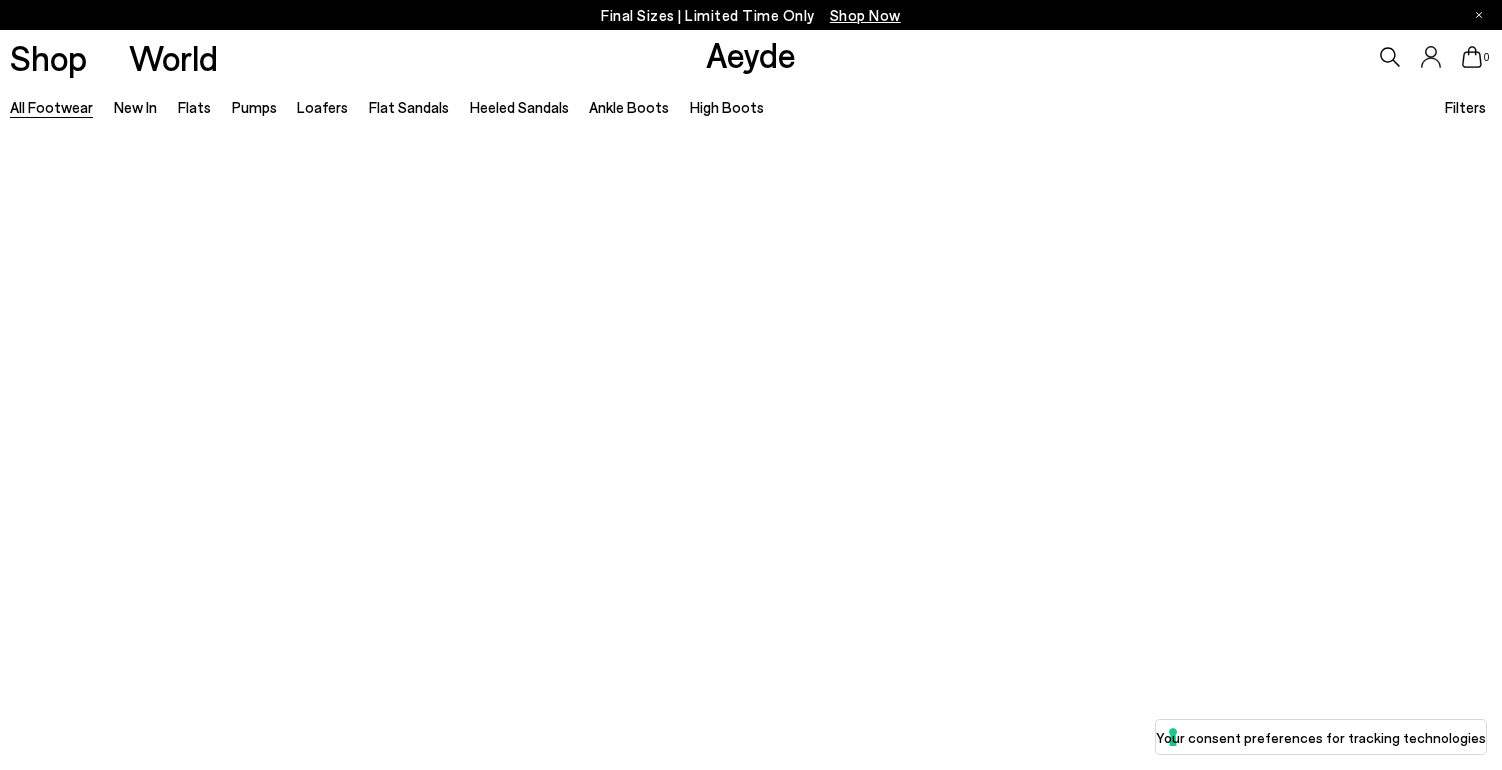 scroll, scrollTop: 0, scrollLeft: 0, axis: both 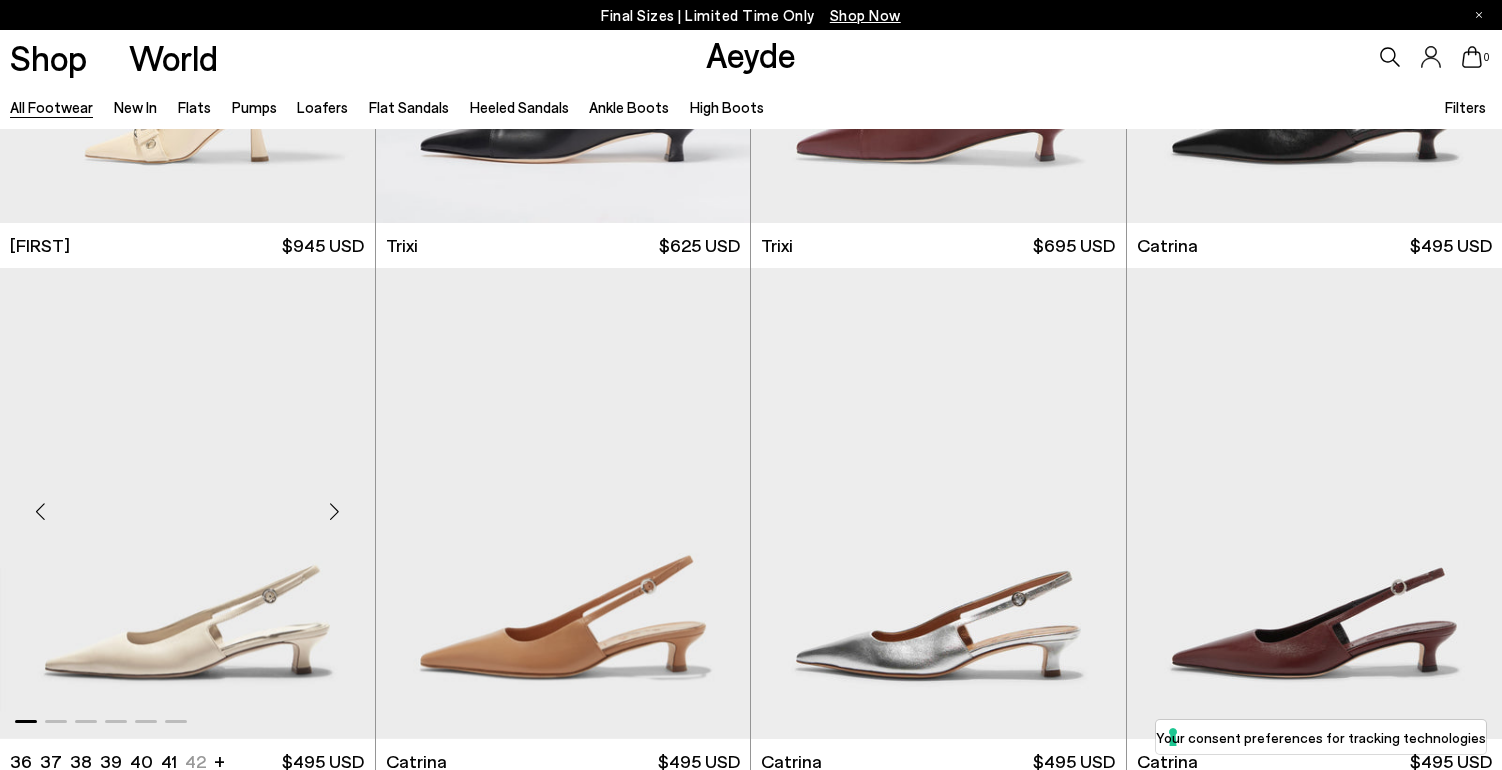 click at bounding box center (335, 511) 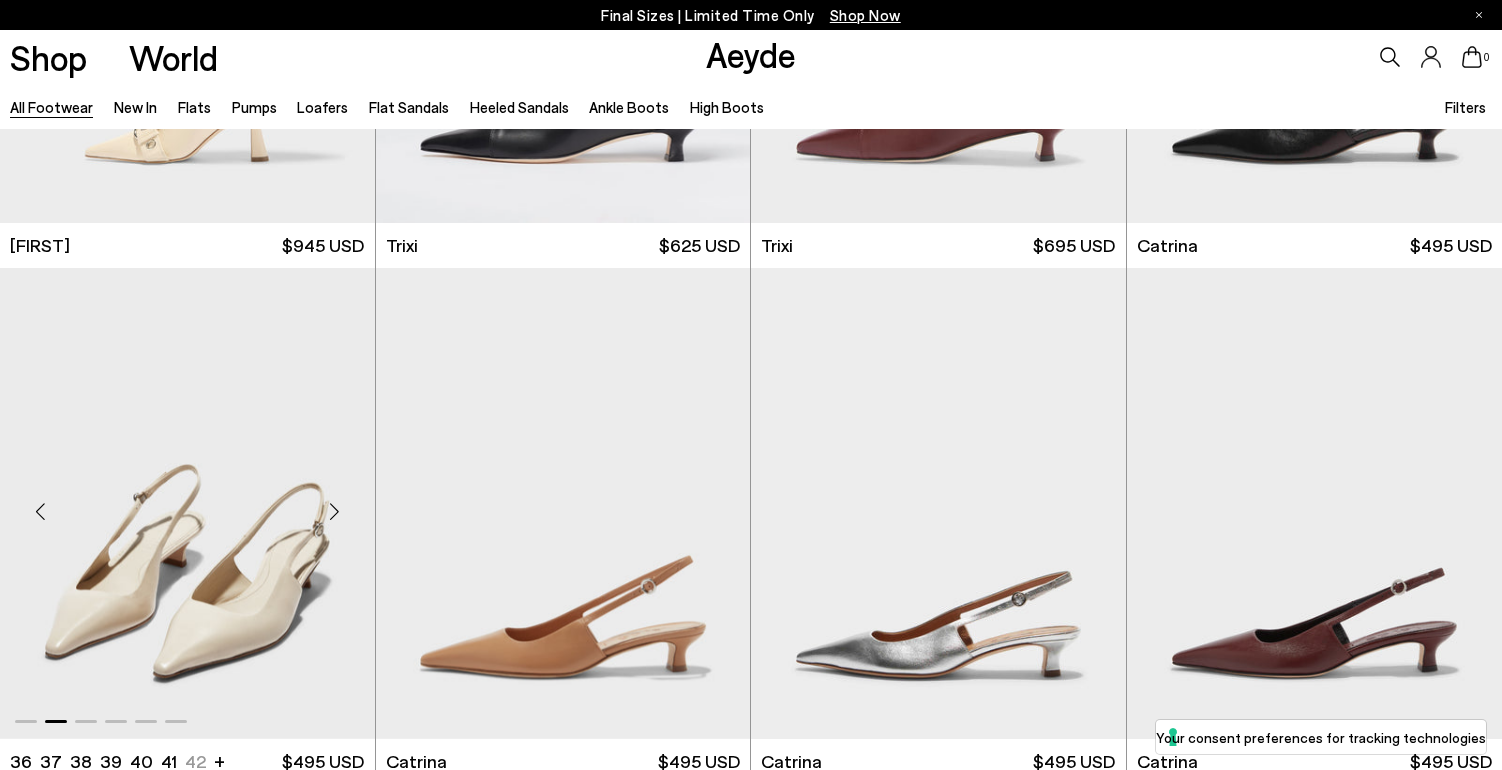 click at bounding box center [335, 511] 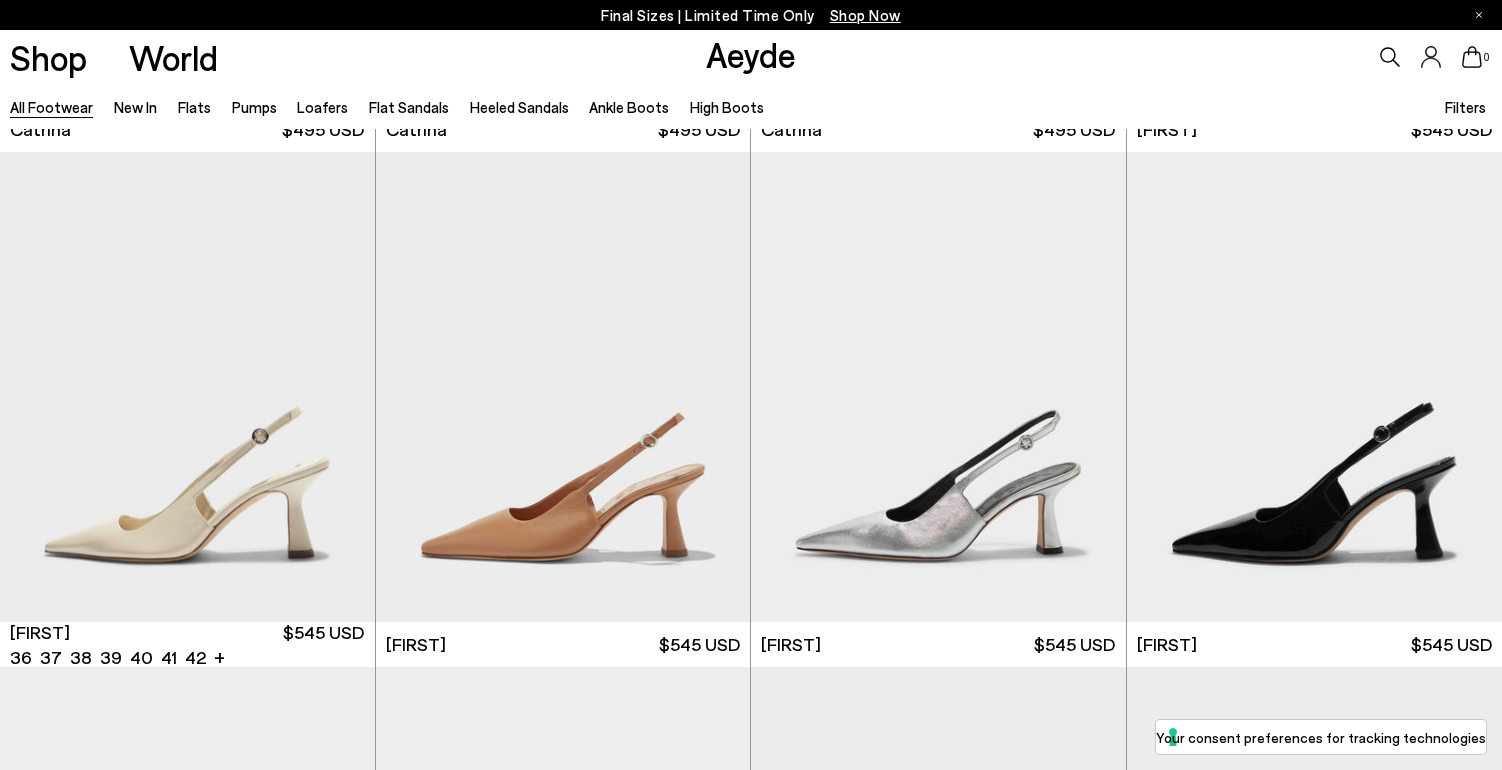 scroll, scrollTop: 11337, scrollLeft: 0, axis: vertical 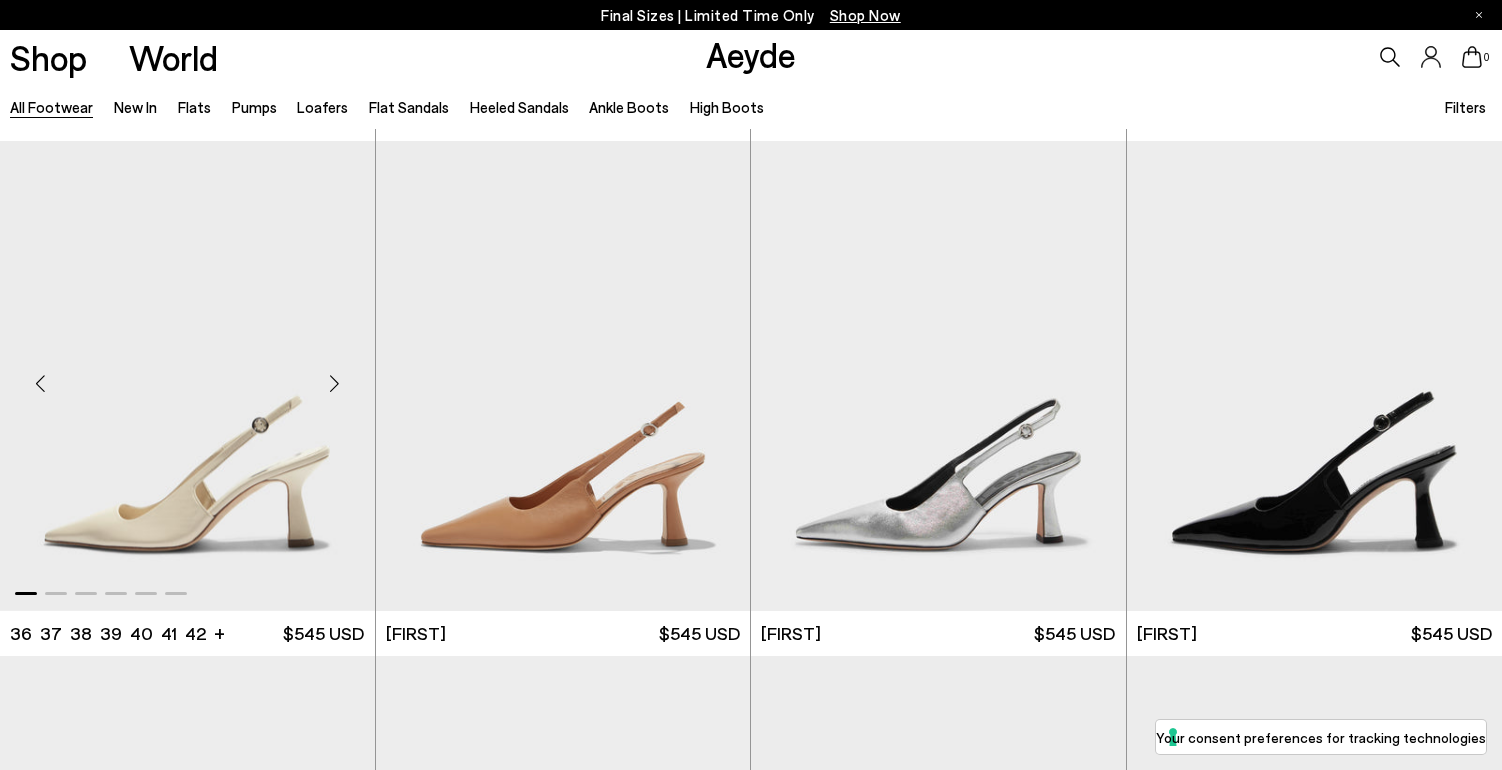 click at bounding box center (335, 384) 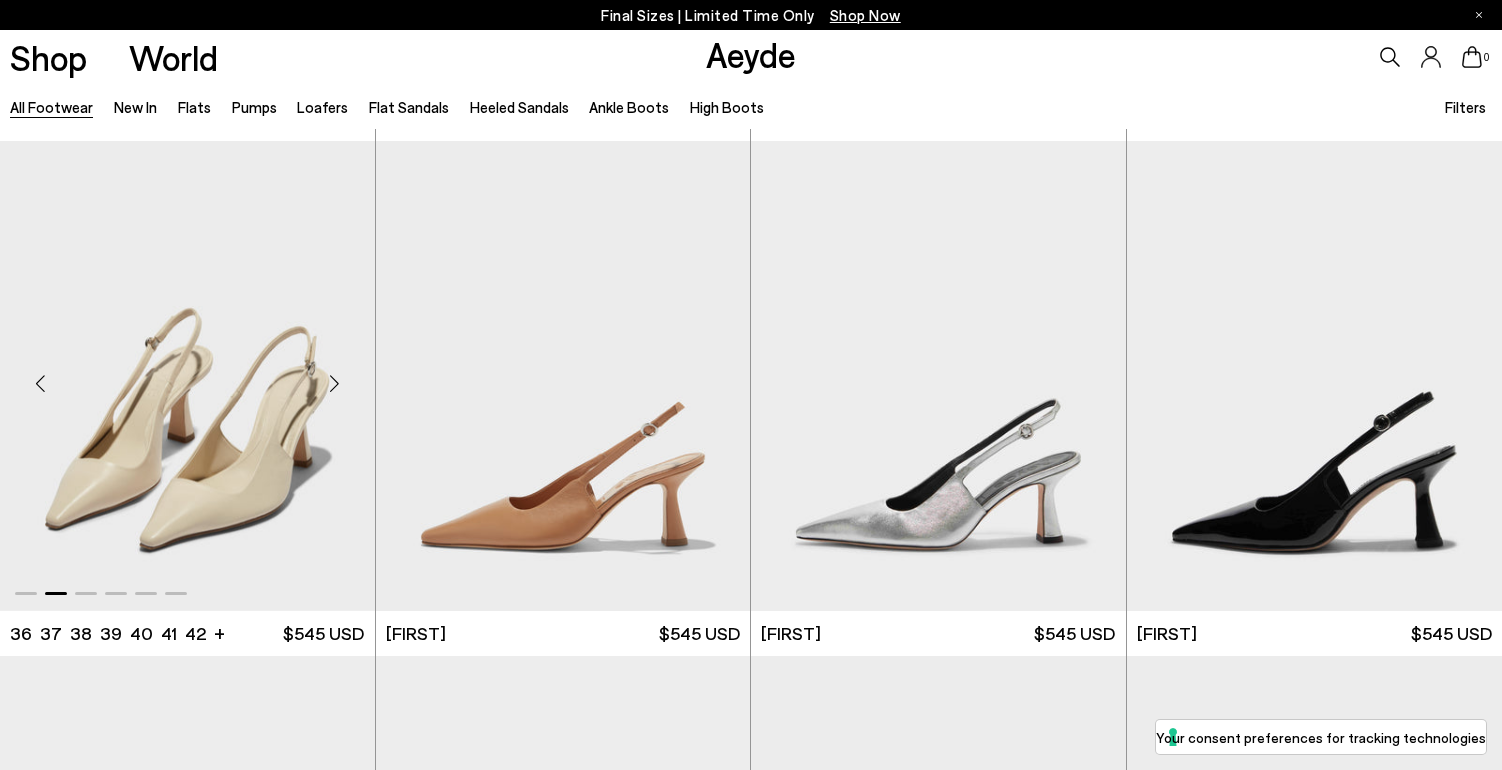 click at bounding box center (335, 384) 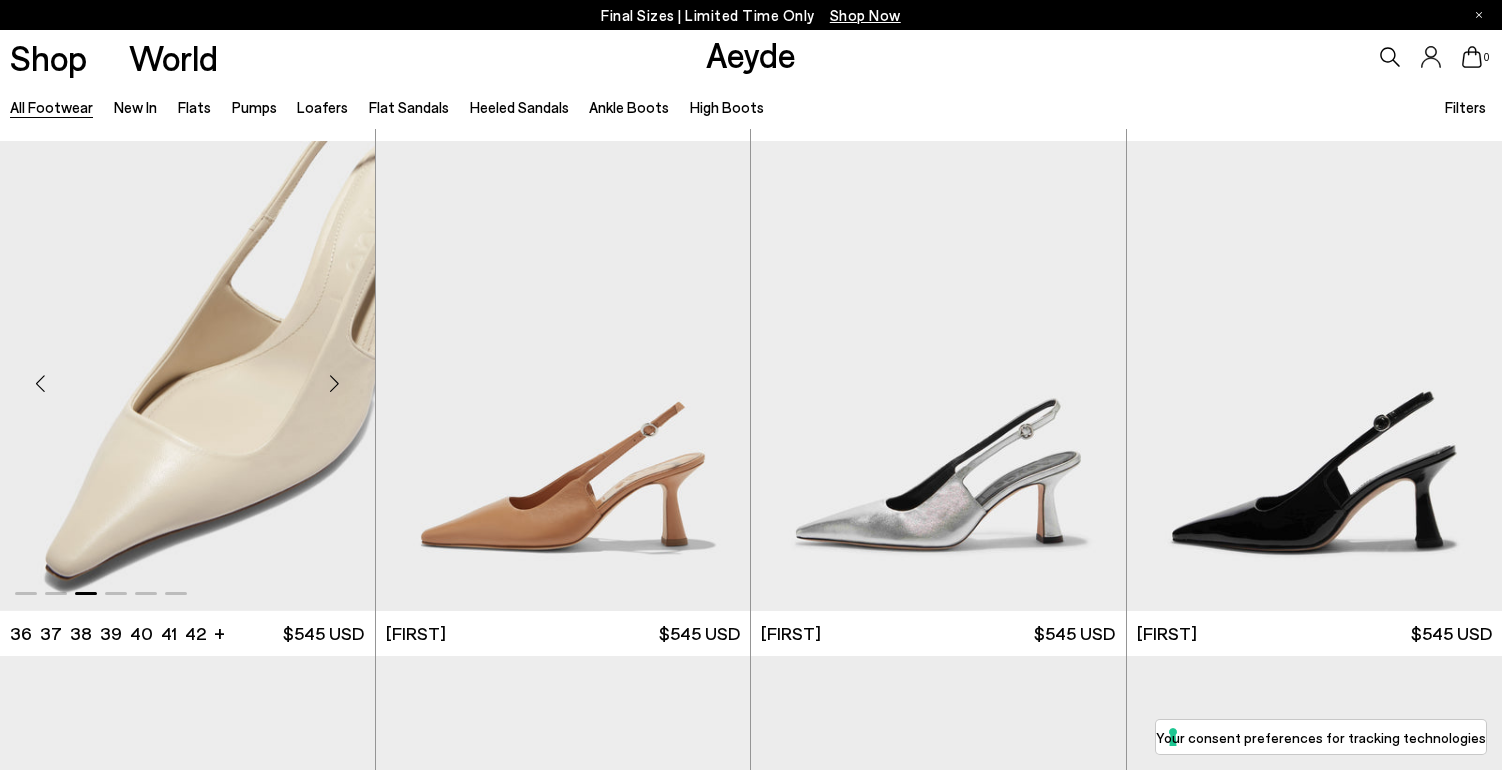 click at bounding box center (335, 384) 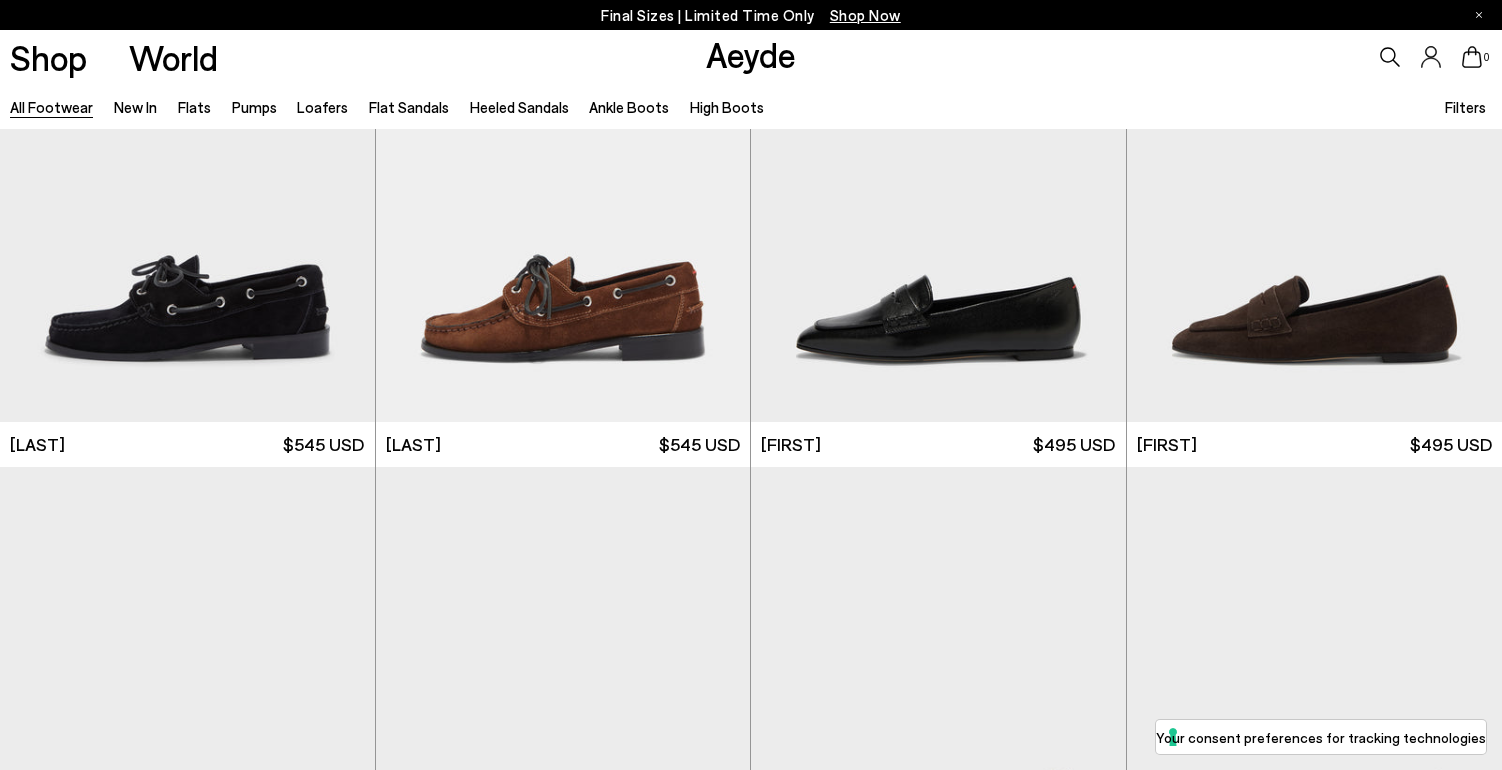 scroll, scrollTop: 18233, scrollLeft: 0, axis: vertical 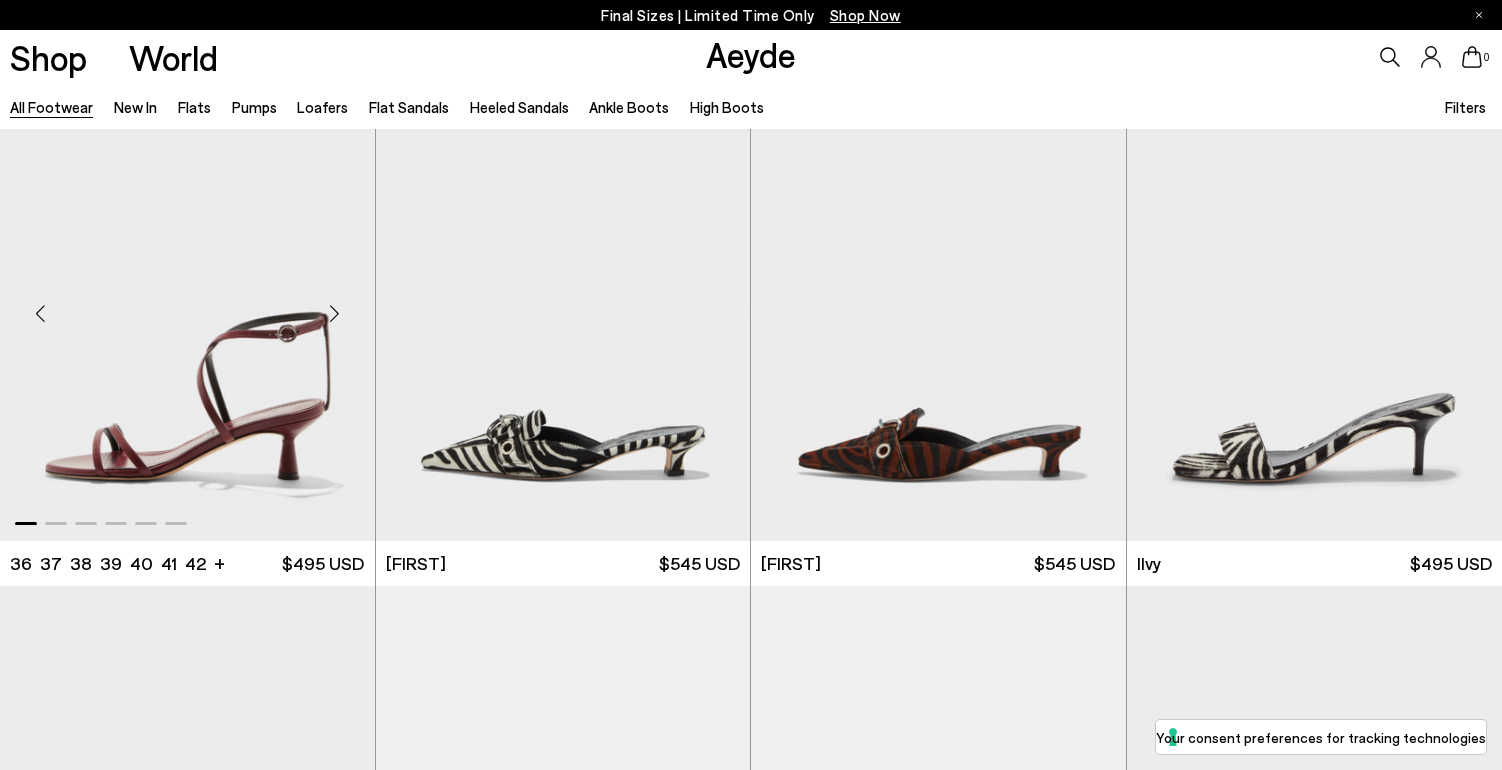 click at bounding box center [335, 313] 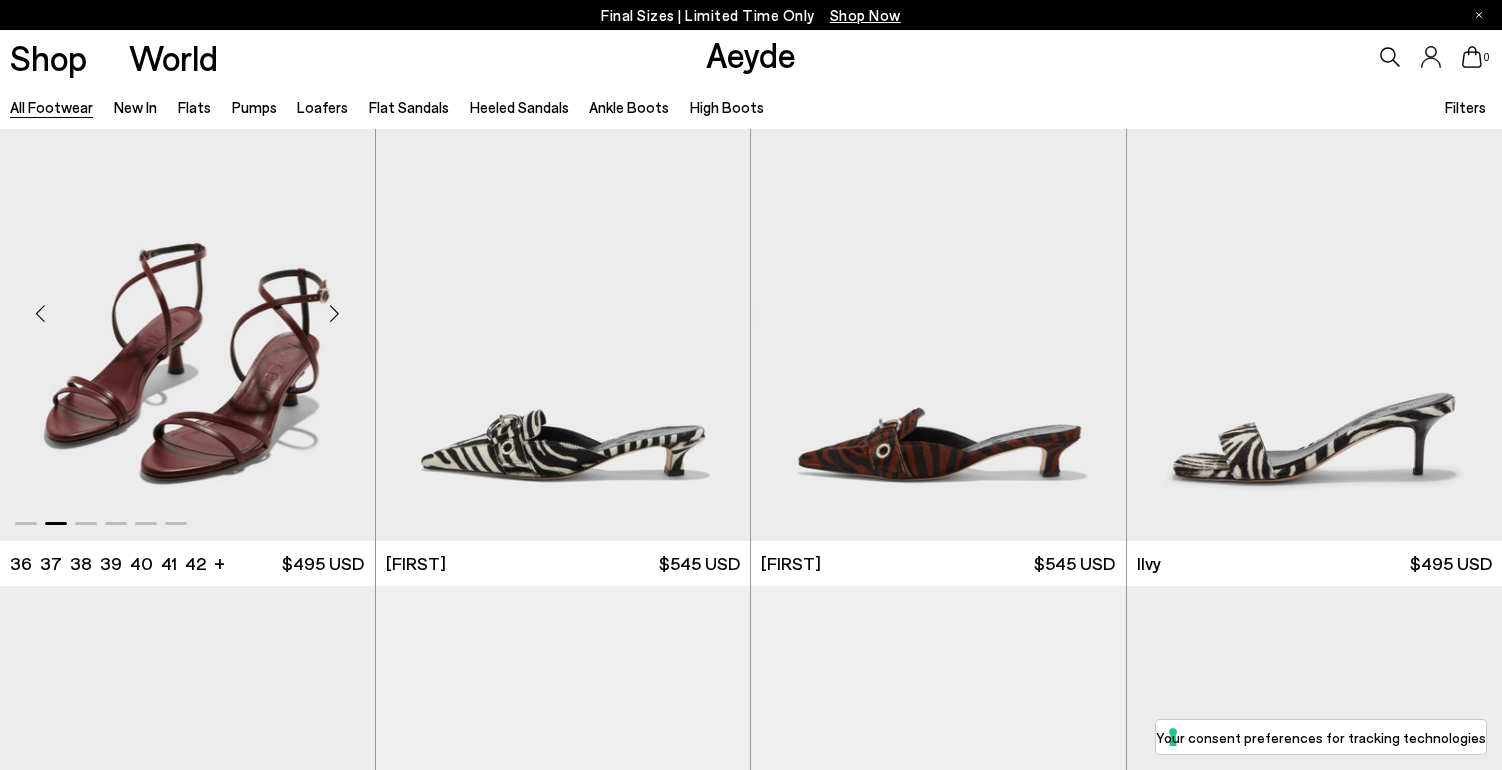 click at bounding box center [335, 313] 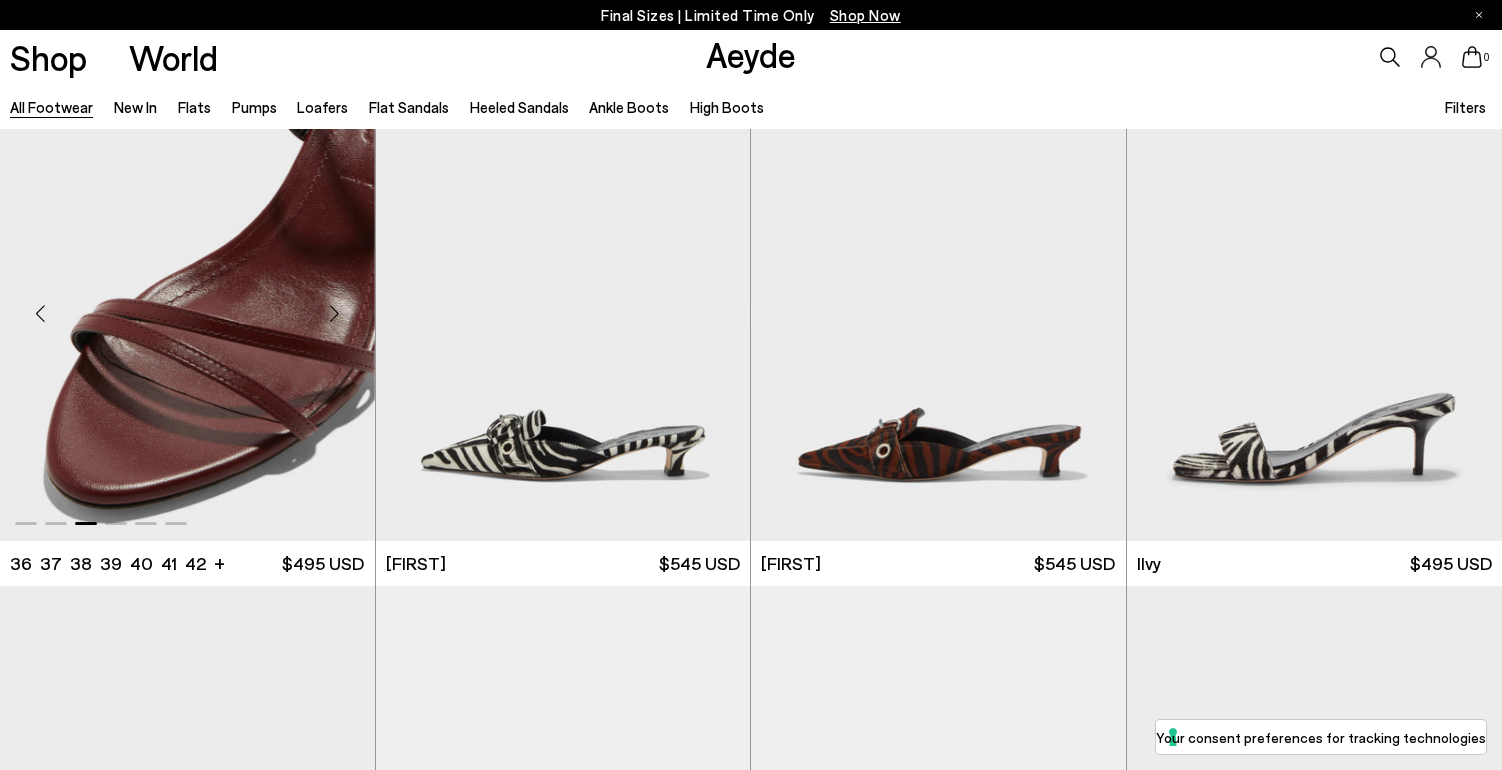 click at bounding box center [335, 313] 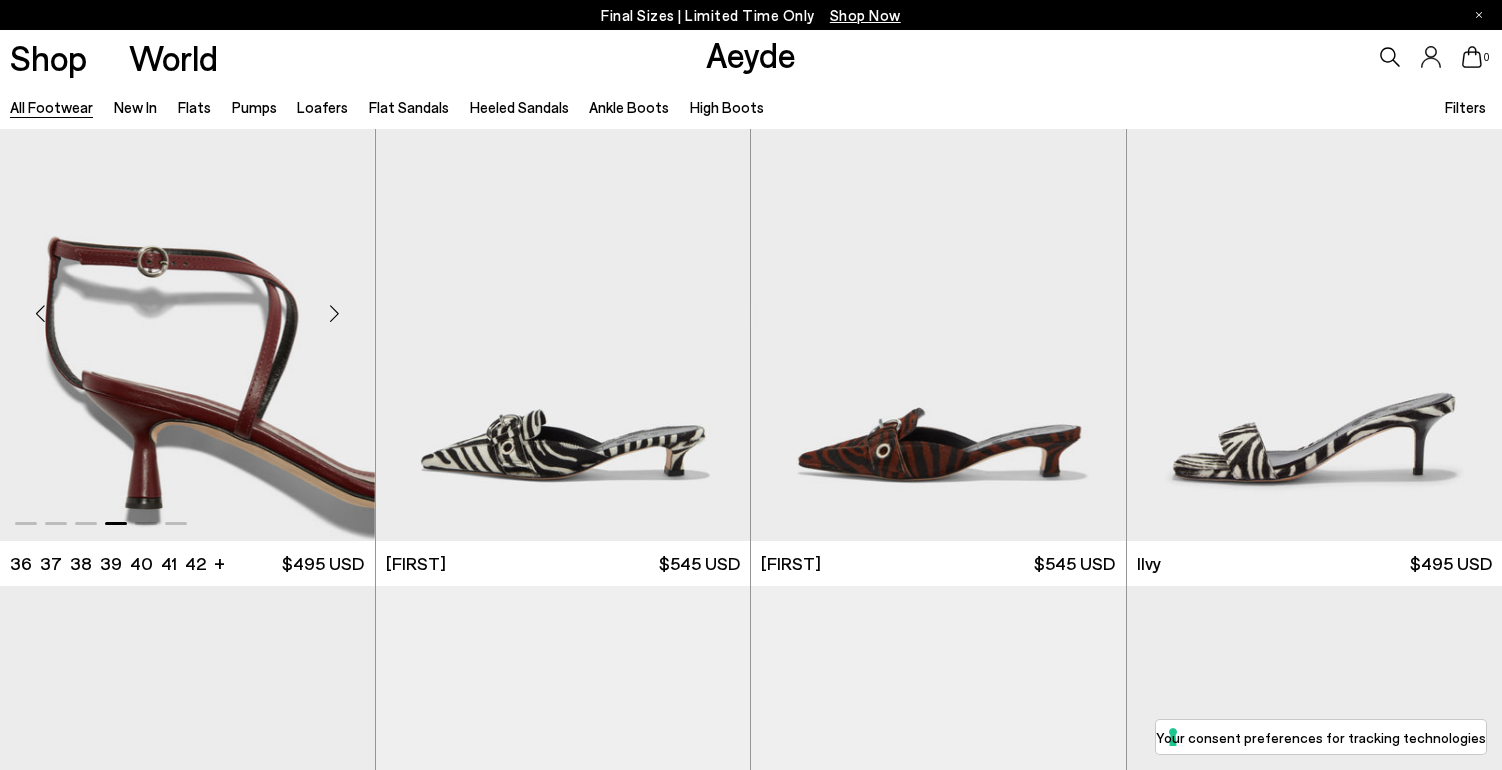 click at bounding box center [335, 313] 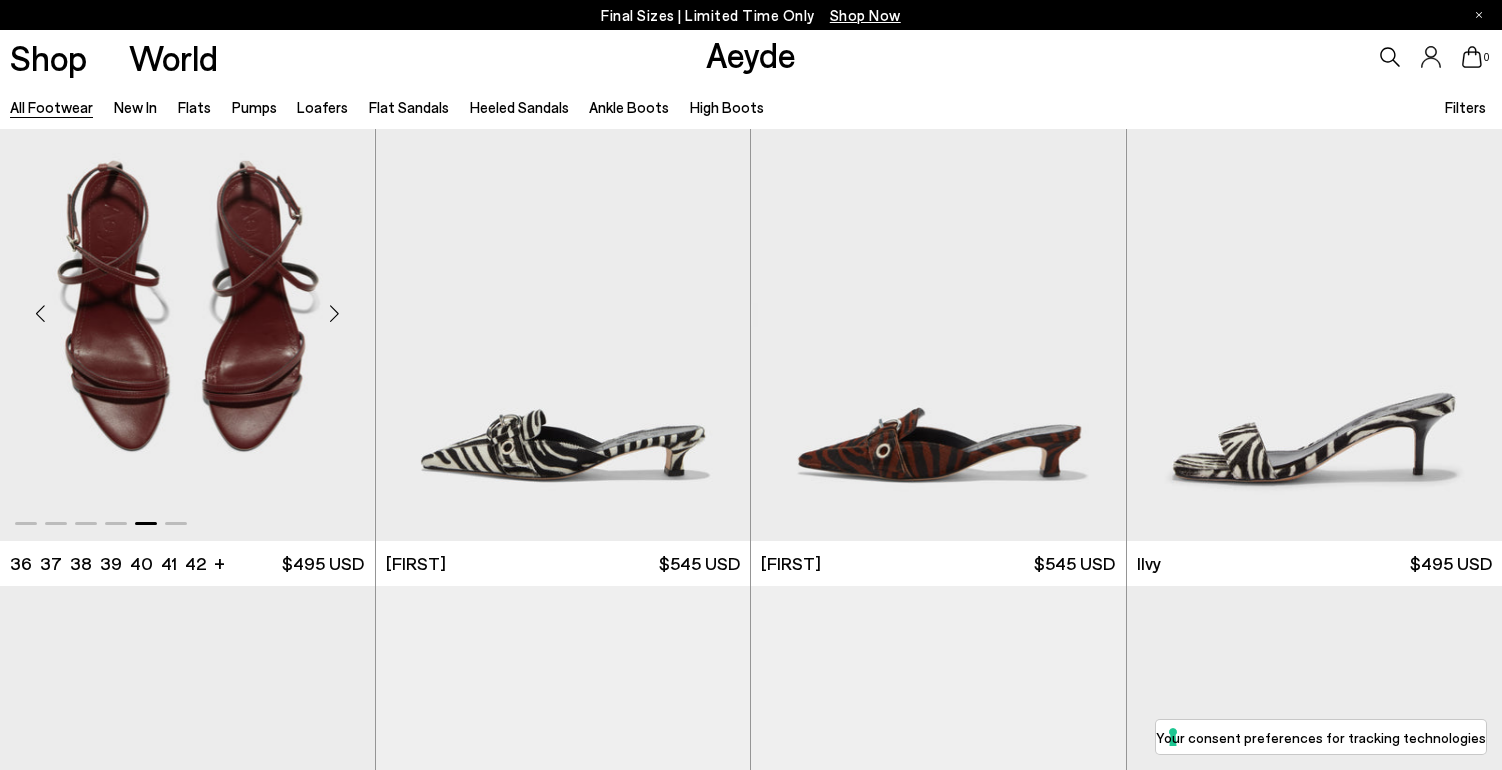 click at bounding box center [335, 313] 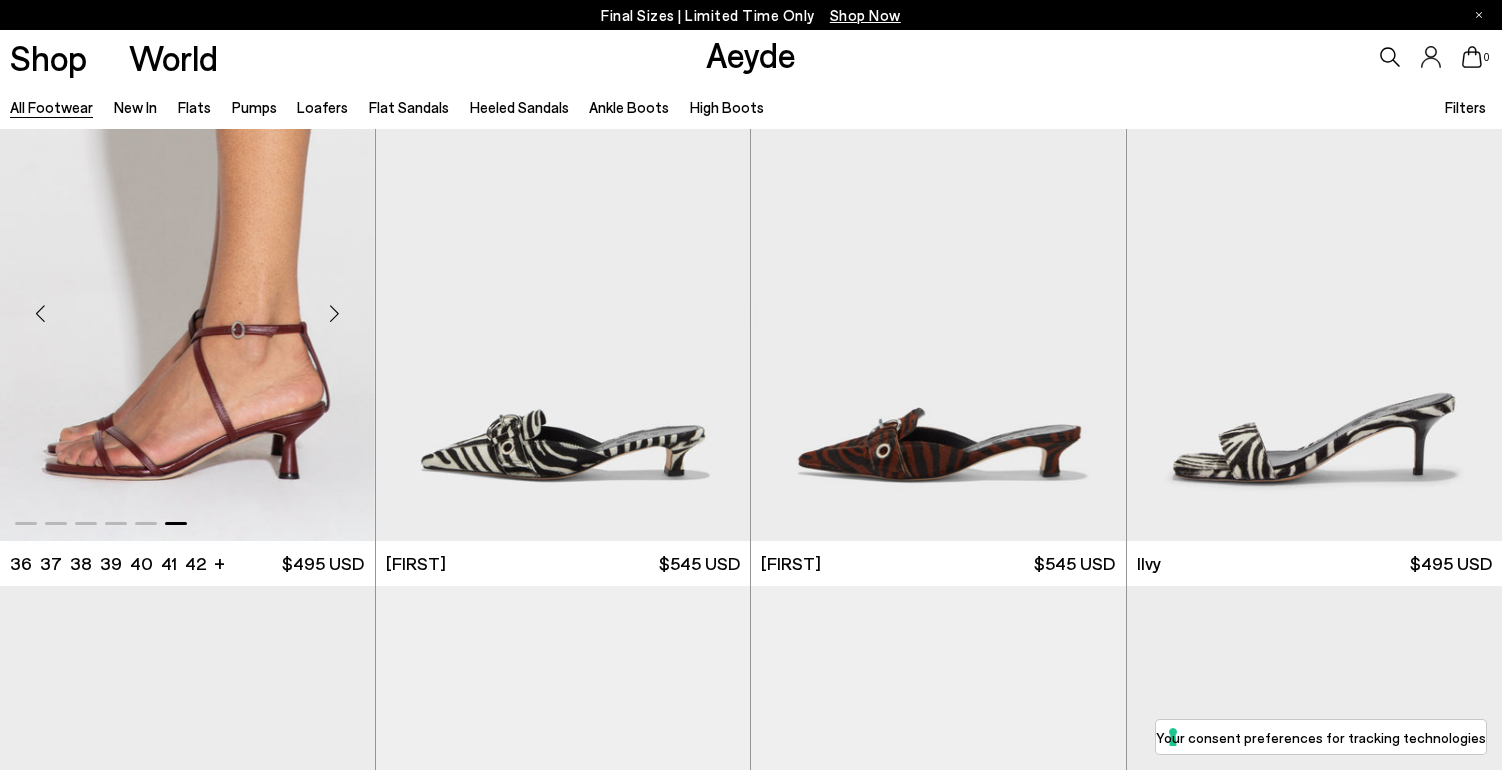 click at bounding box center [335, 313] 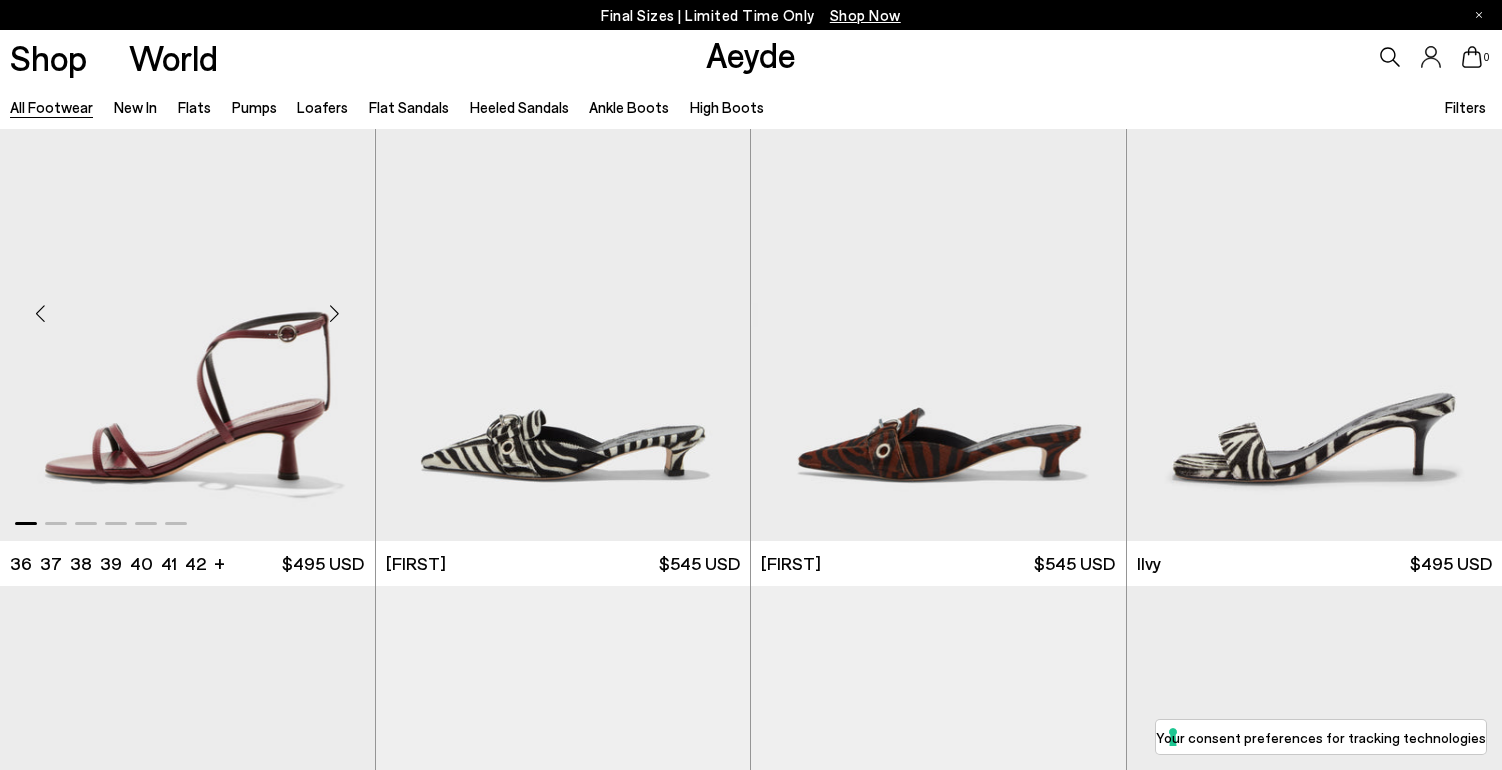 click at bounding box center (335, 313) 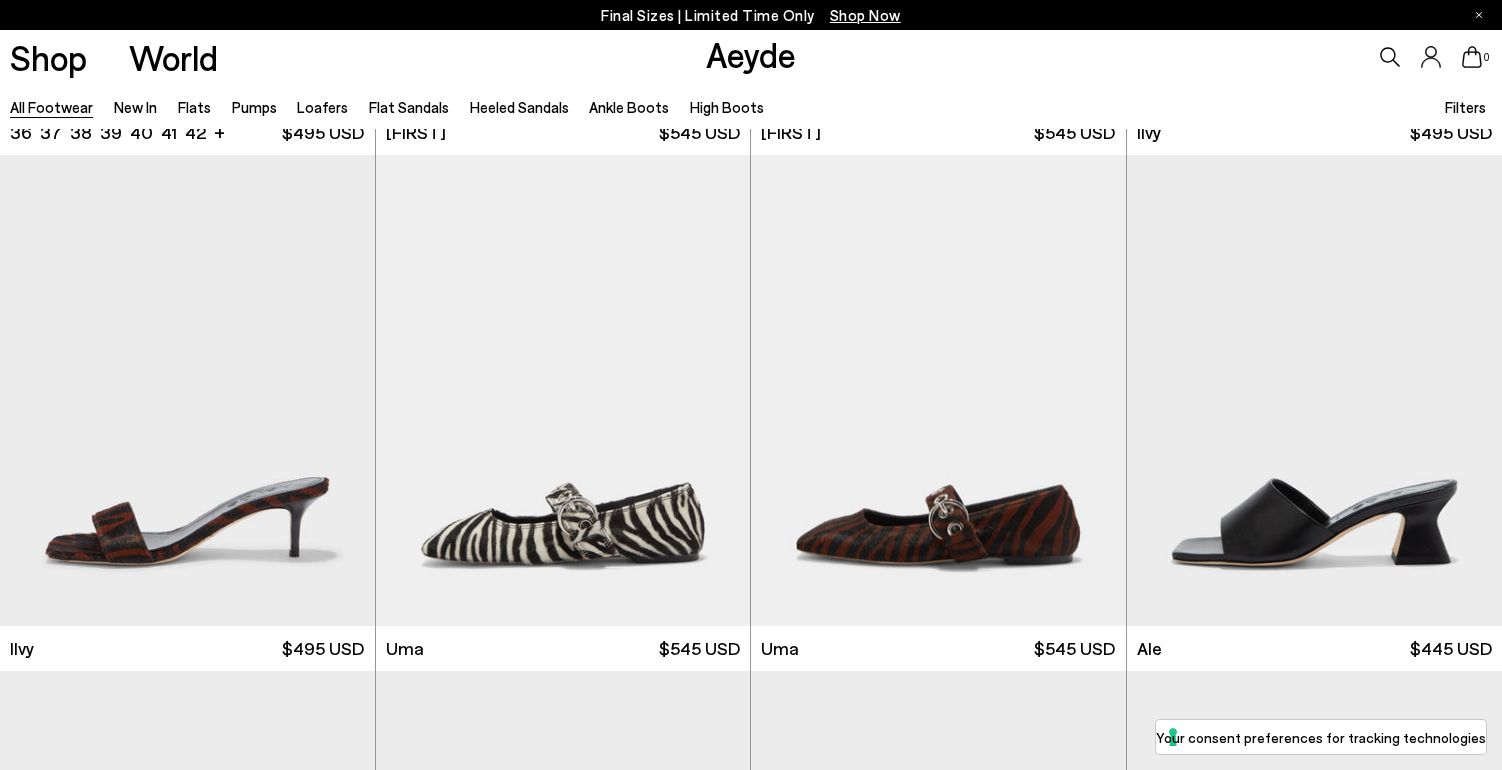 scroll, scrollTop: 28341, scrollLeft: 0, axis: vertical 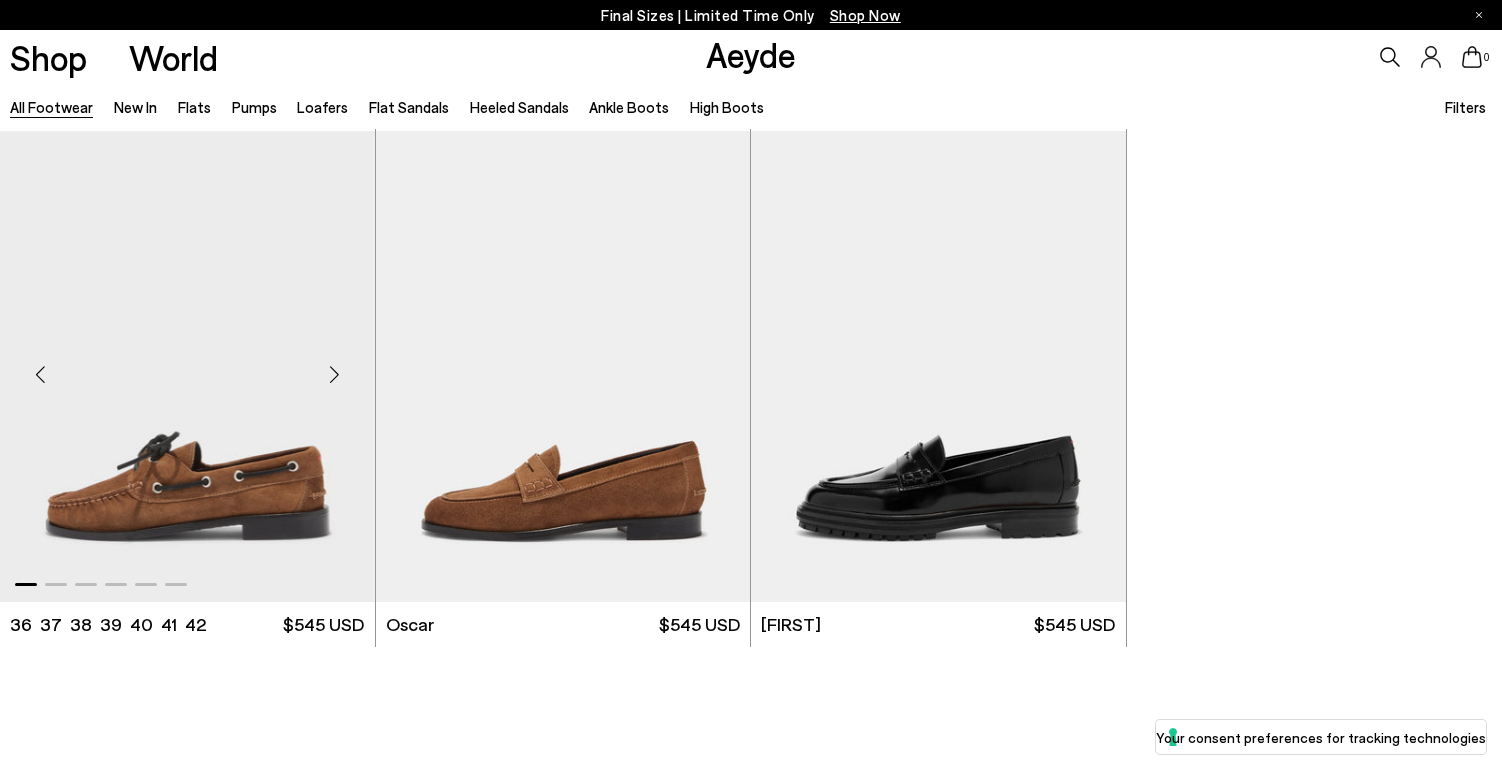 click at bounding box center [335, 375] 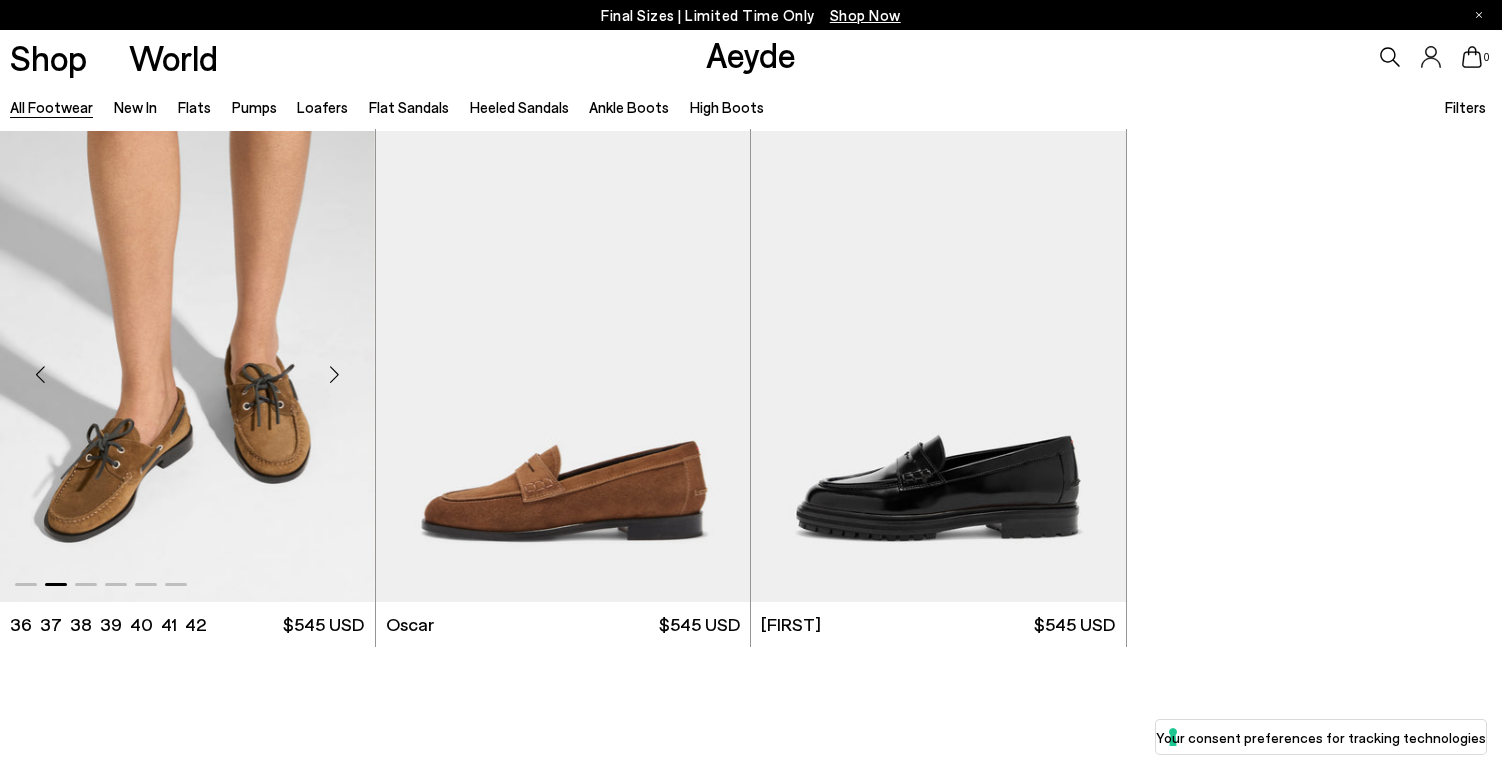 click at bounding box center (335, 375) 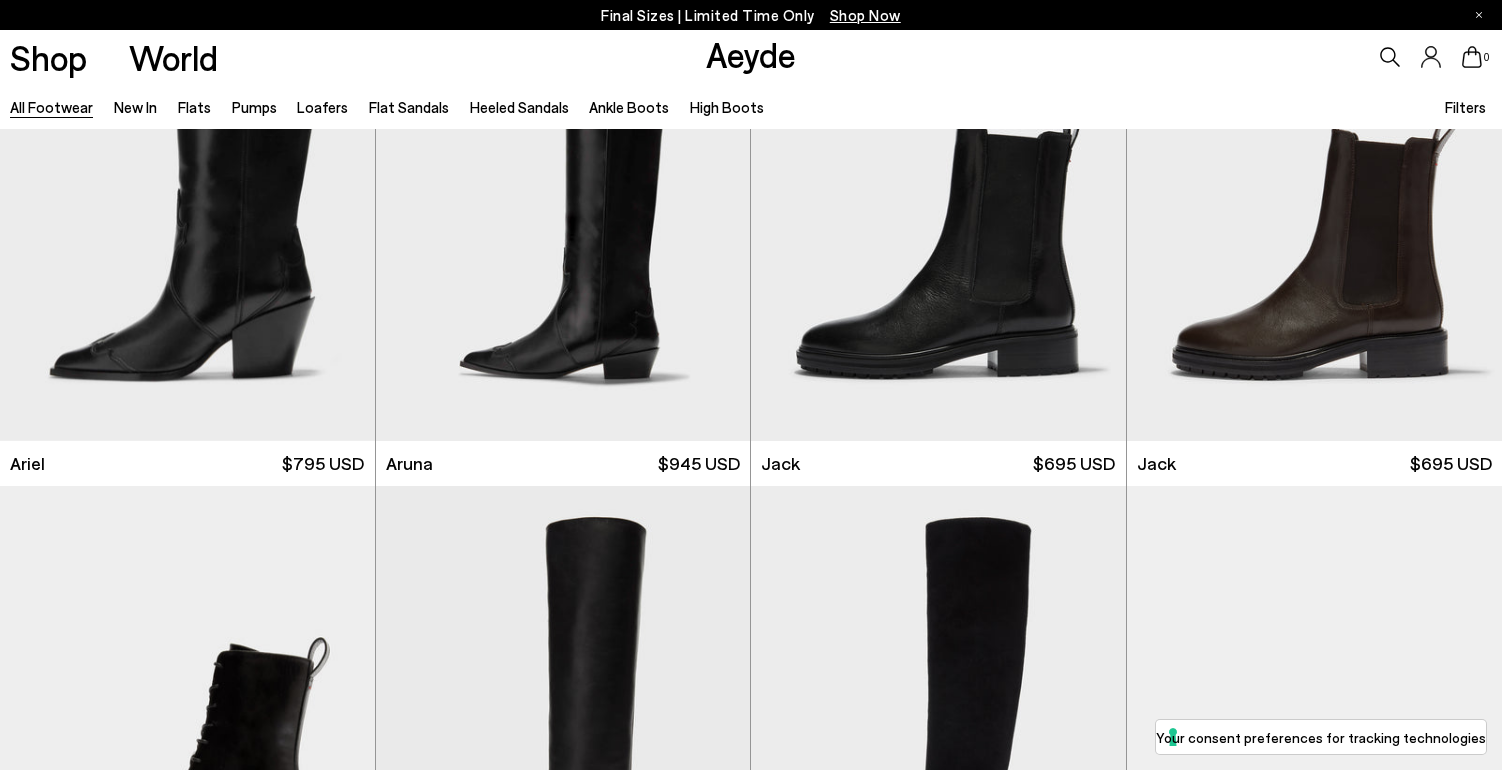 scroll, scrollTop: 32532, scrollLeft: 0, axis: vertical 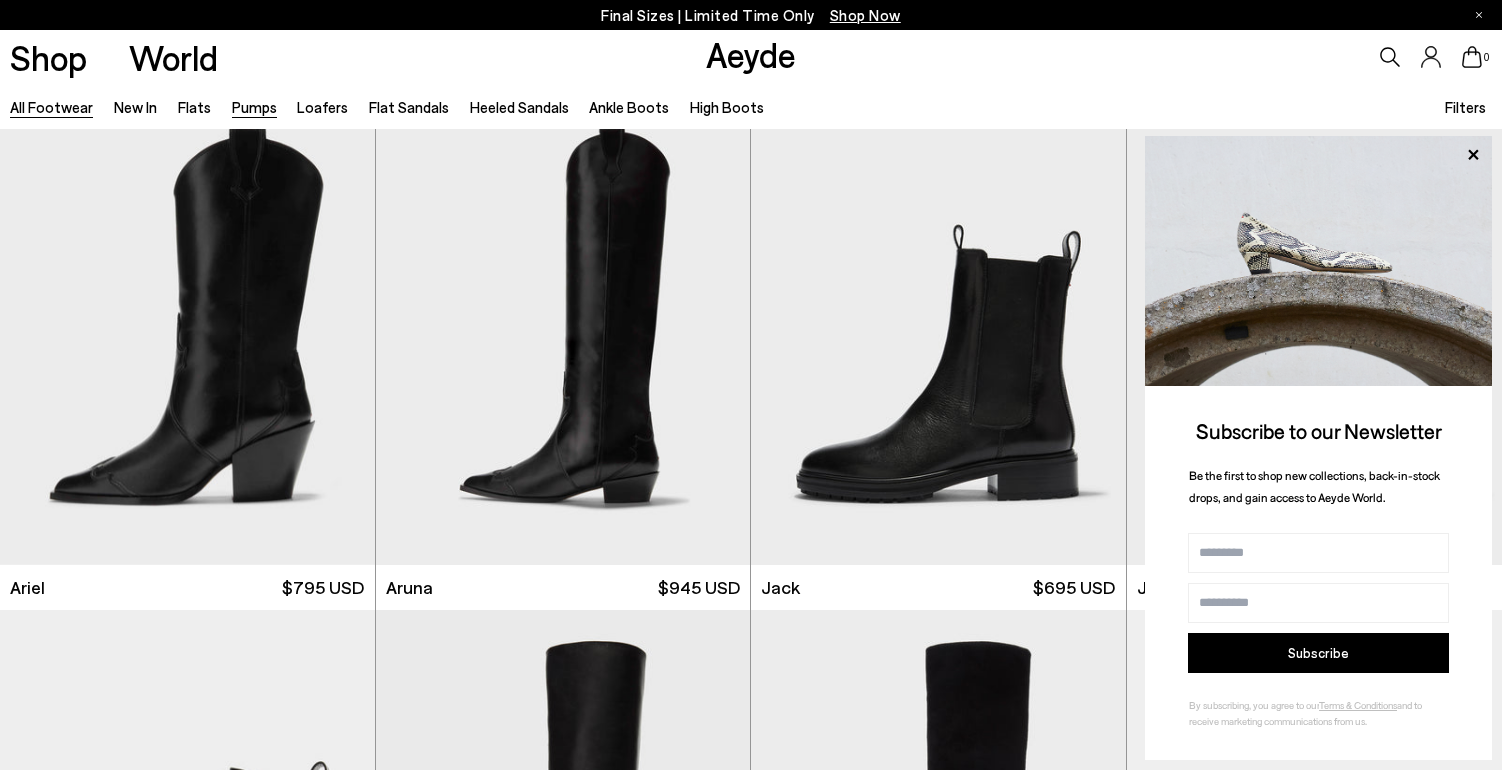 click on "Pumps" at bounding box center (254, 107) 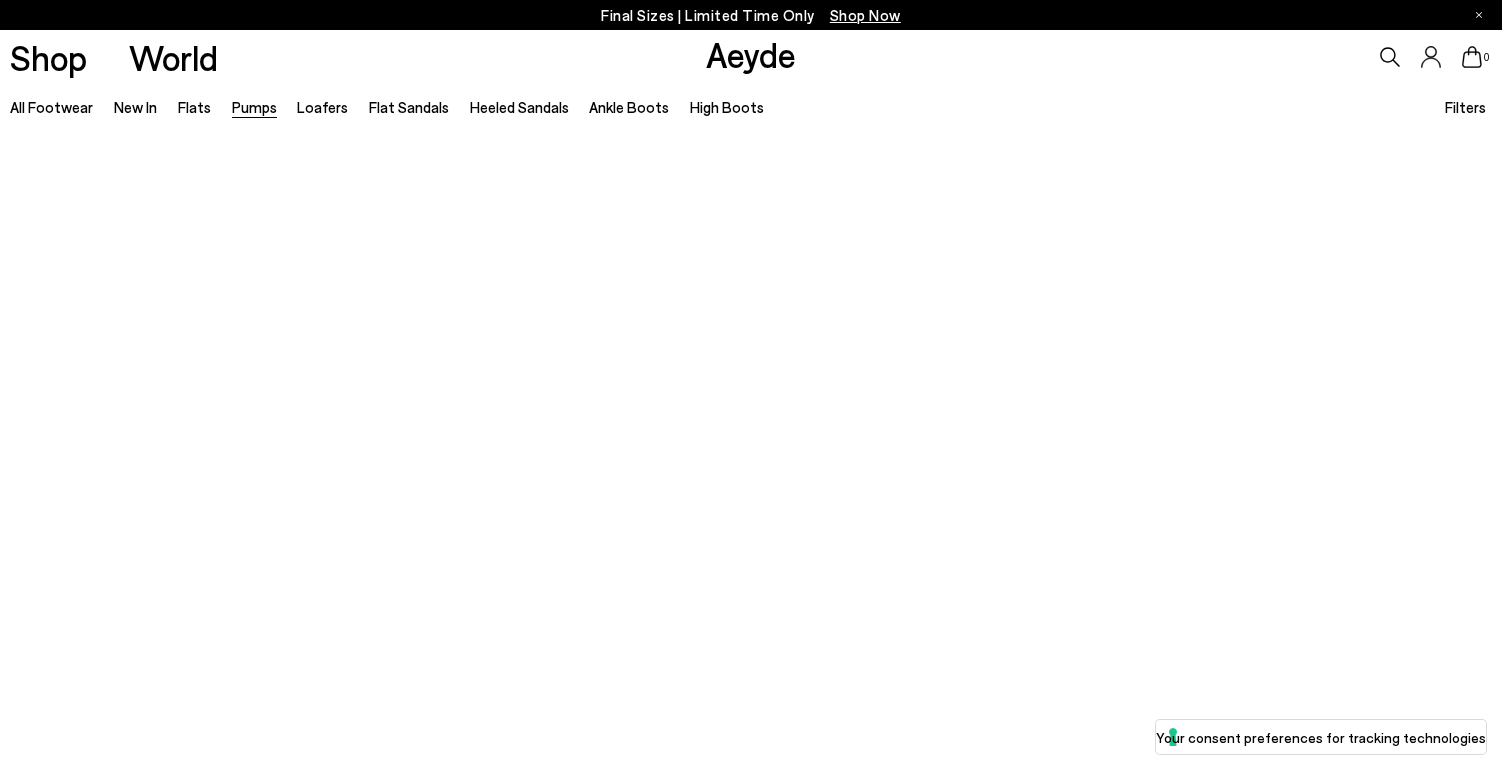 scroll, scrollTop: 0, scrollLeft: 0, axis: both 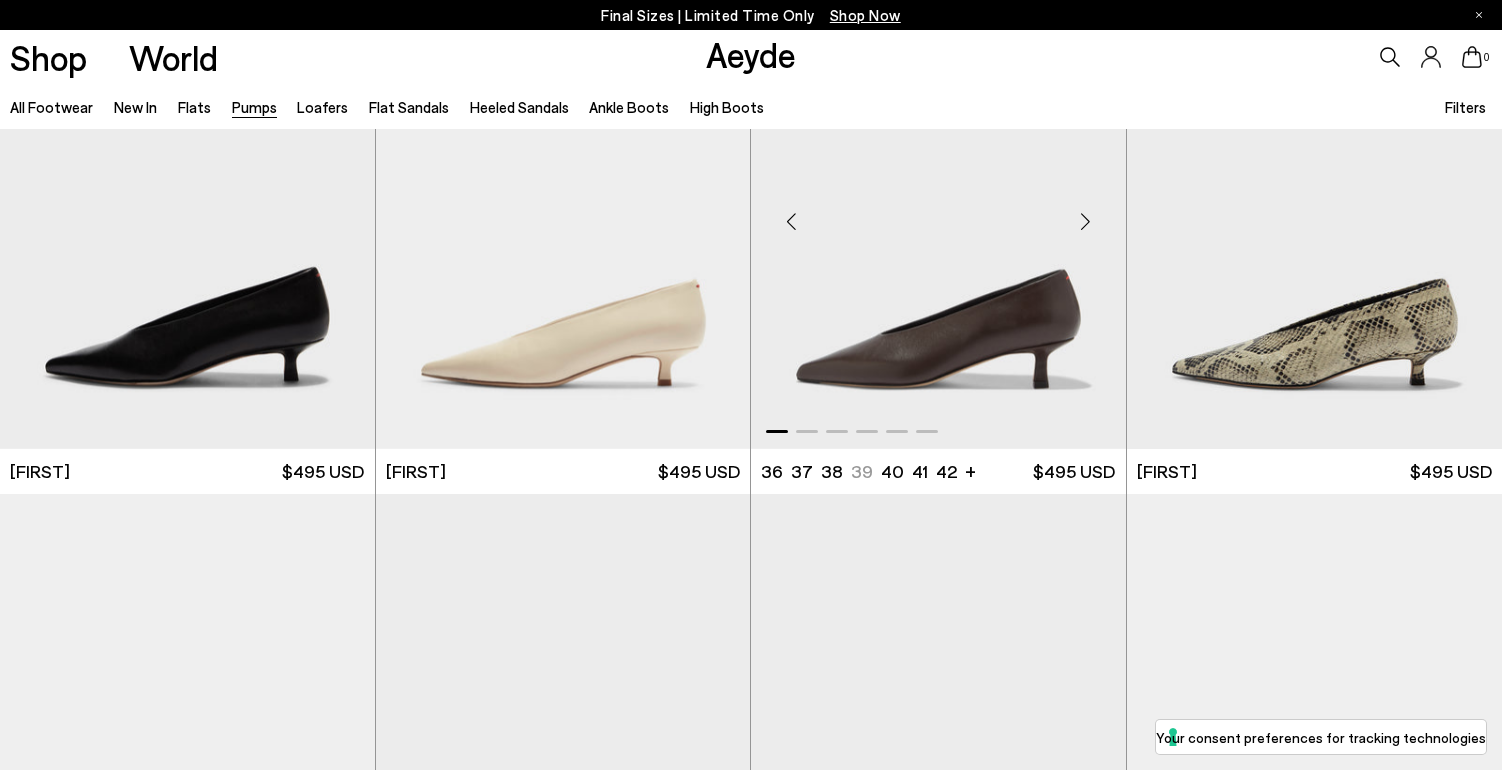 click at bounding box center (1086, 222) 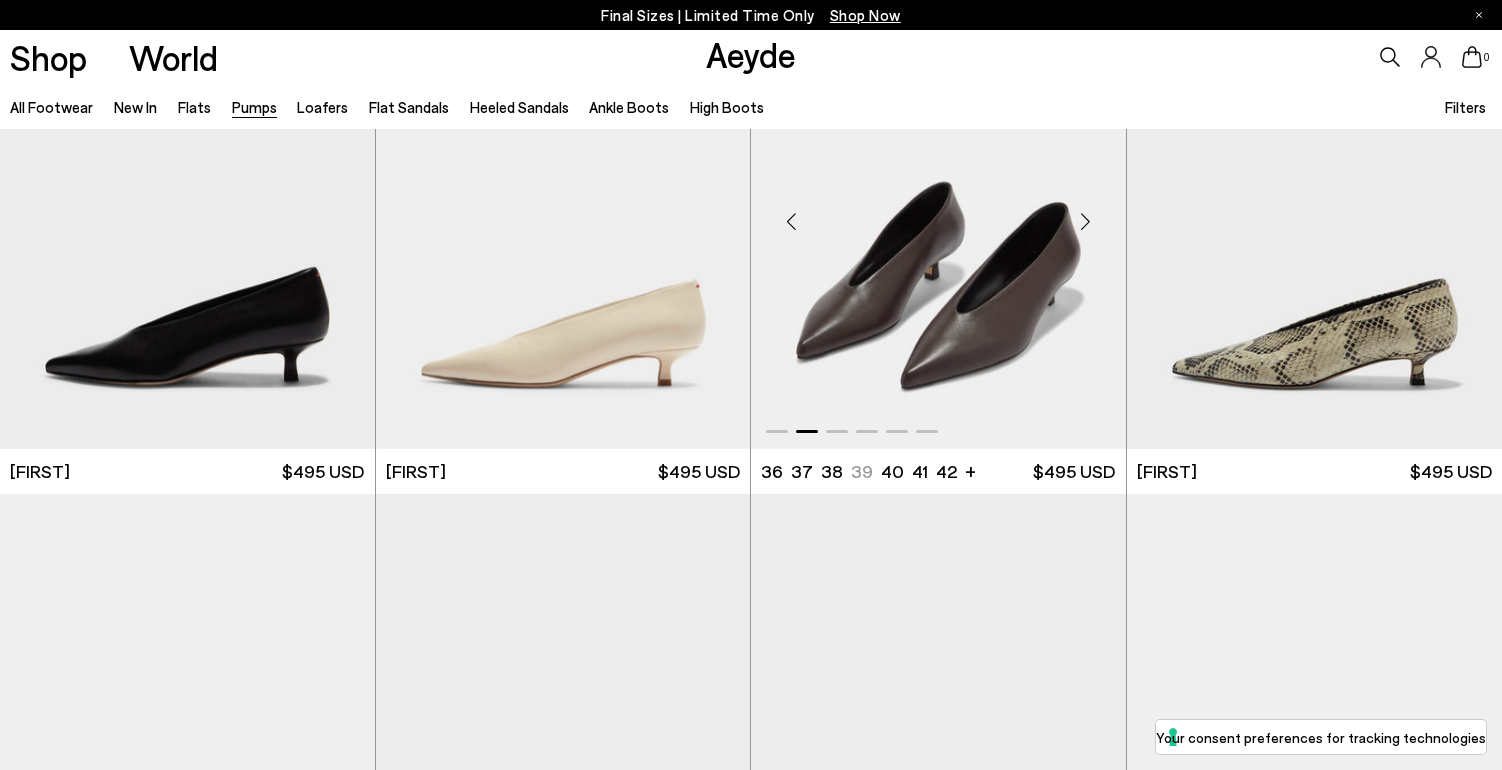 click at bounding box center (1086, 222) 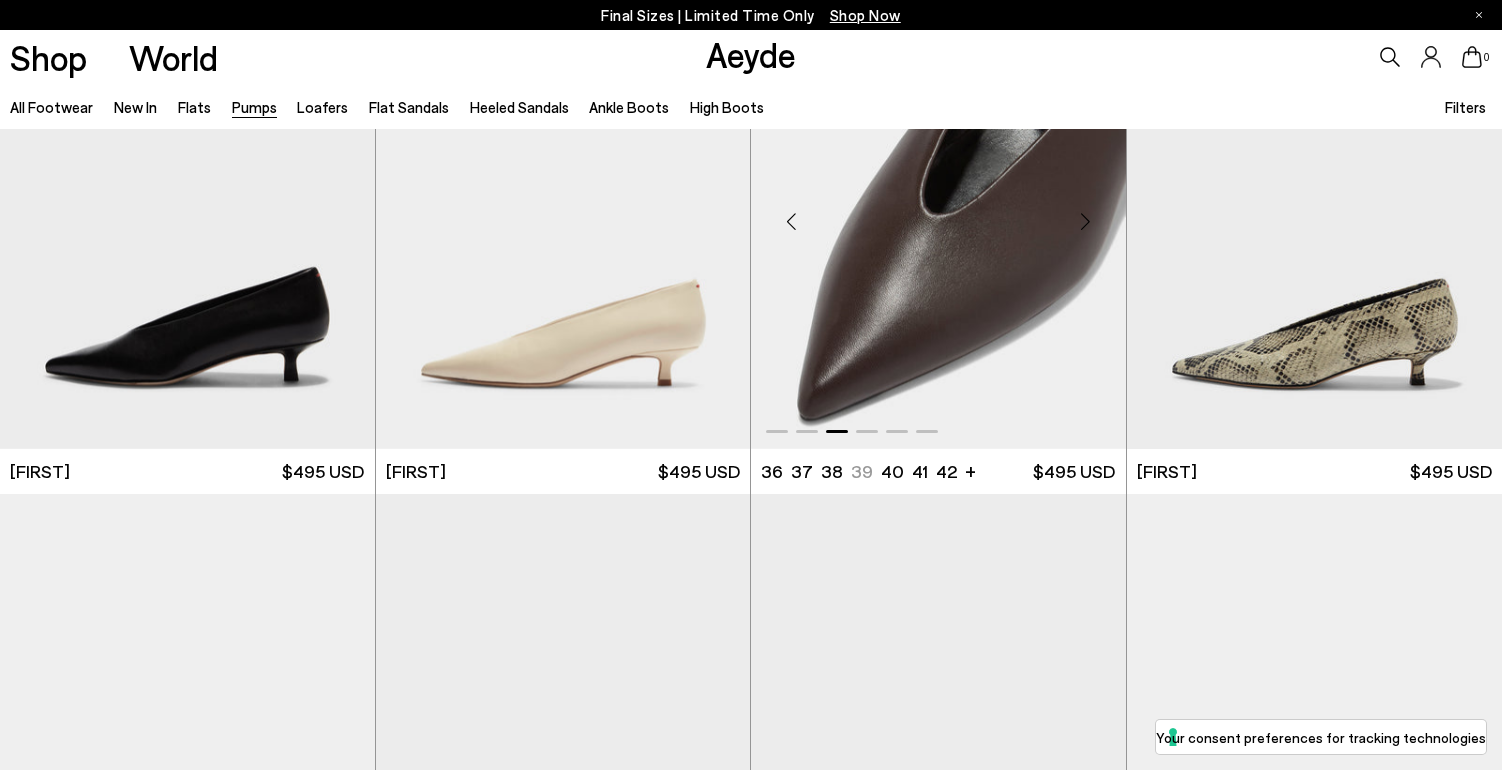 click at bounding box center (1086, 222) 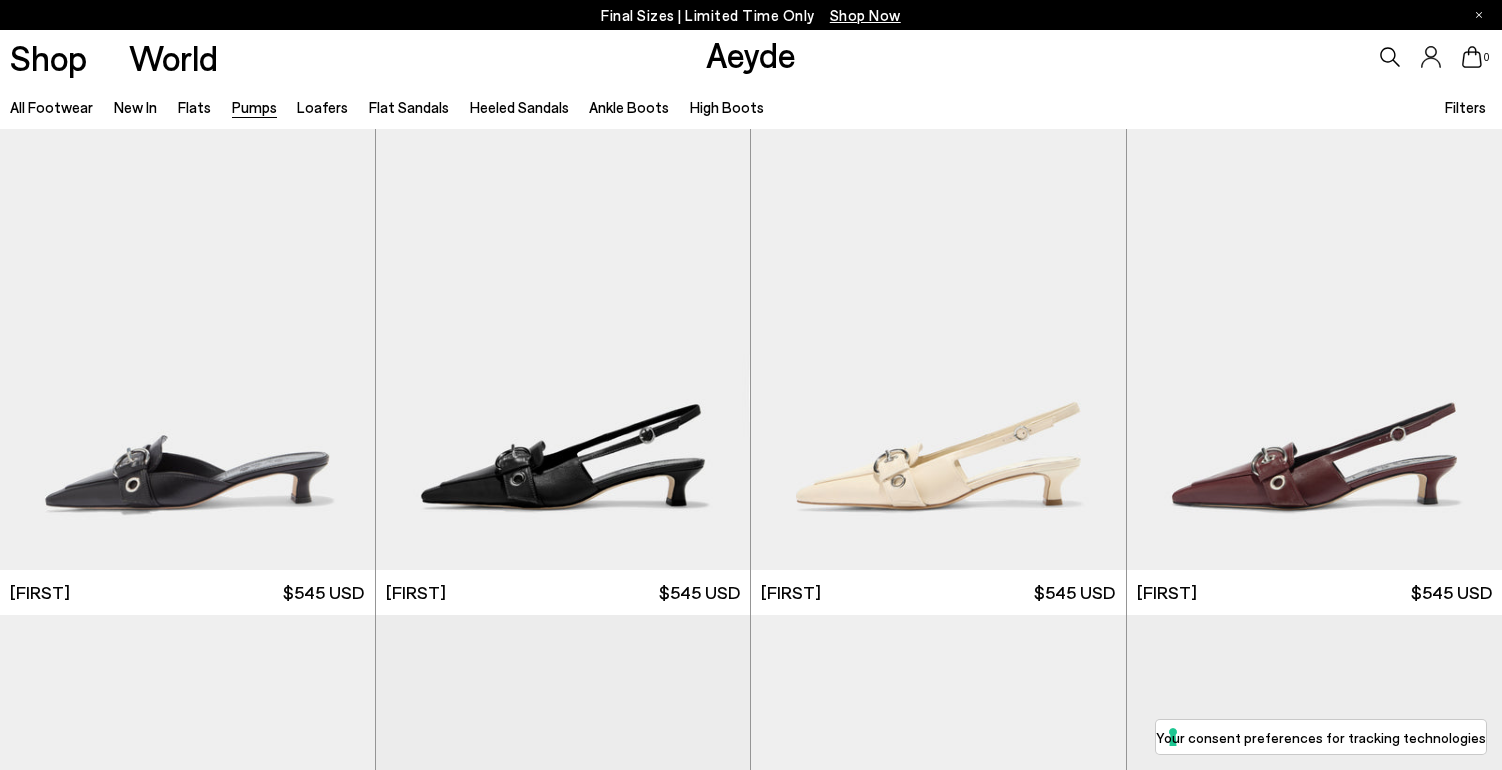 scroll, scrollTop: 3650, scrollLeft: 0, axis: vertical 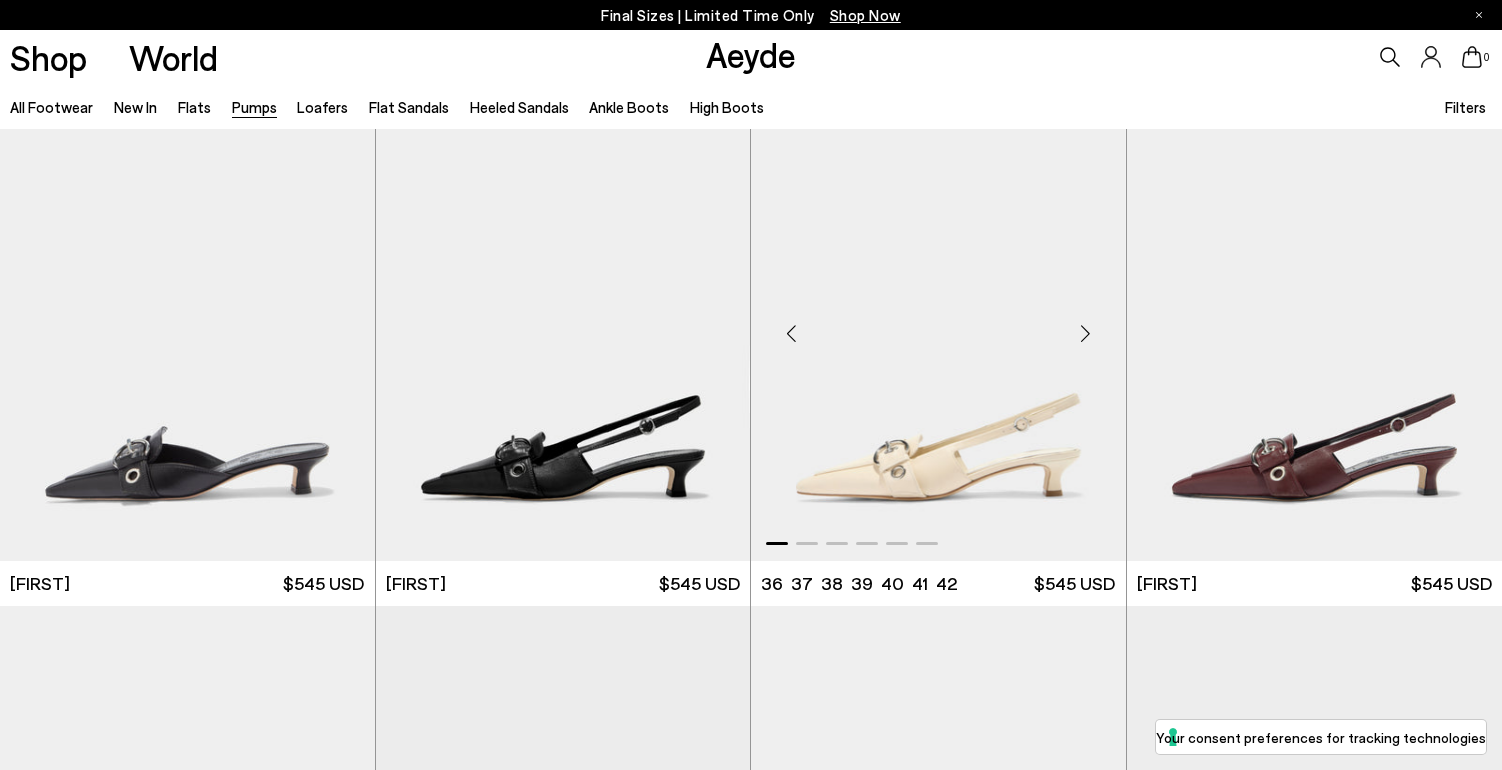 click at bounding box center [1086, 334] 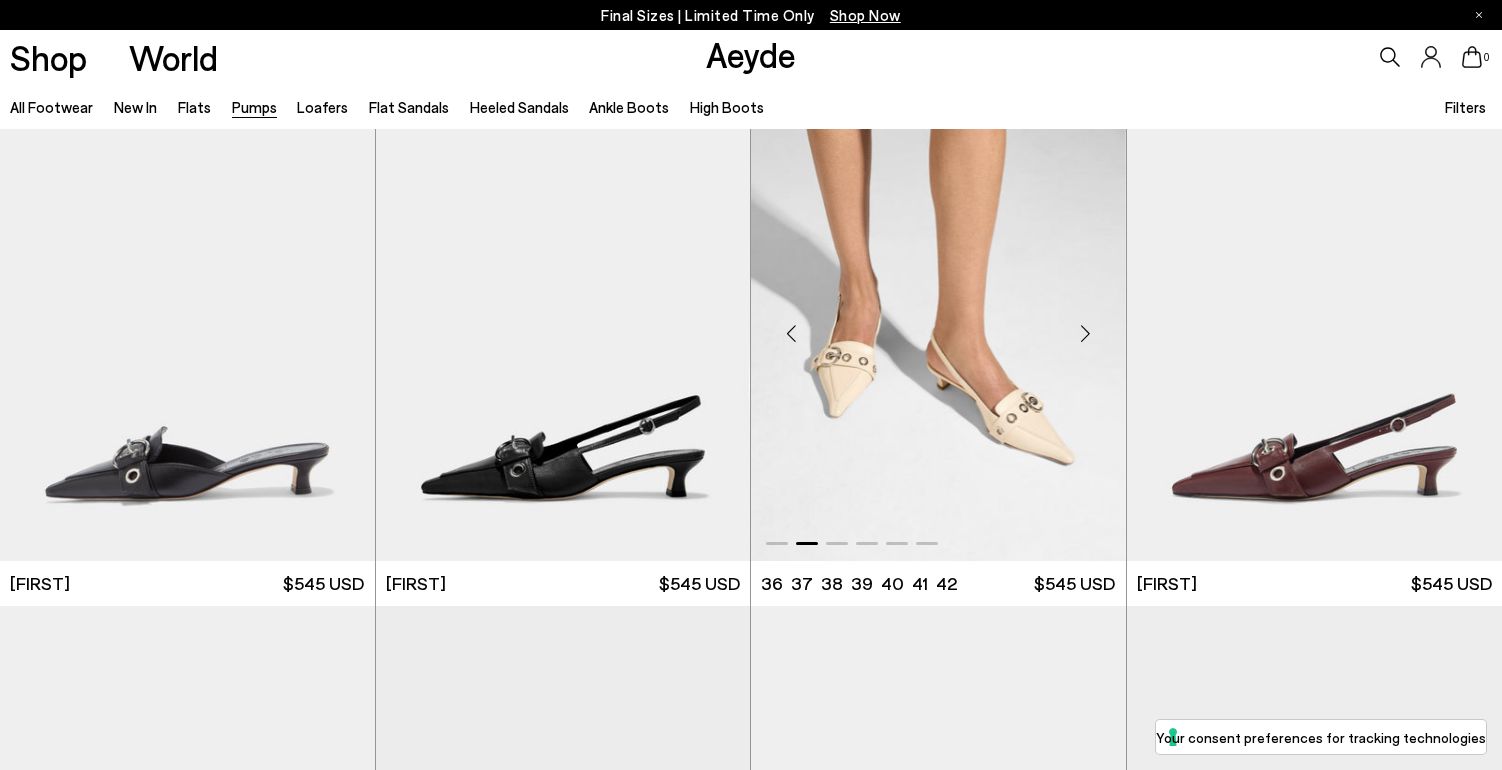 click at bounding box center (1086, 334) 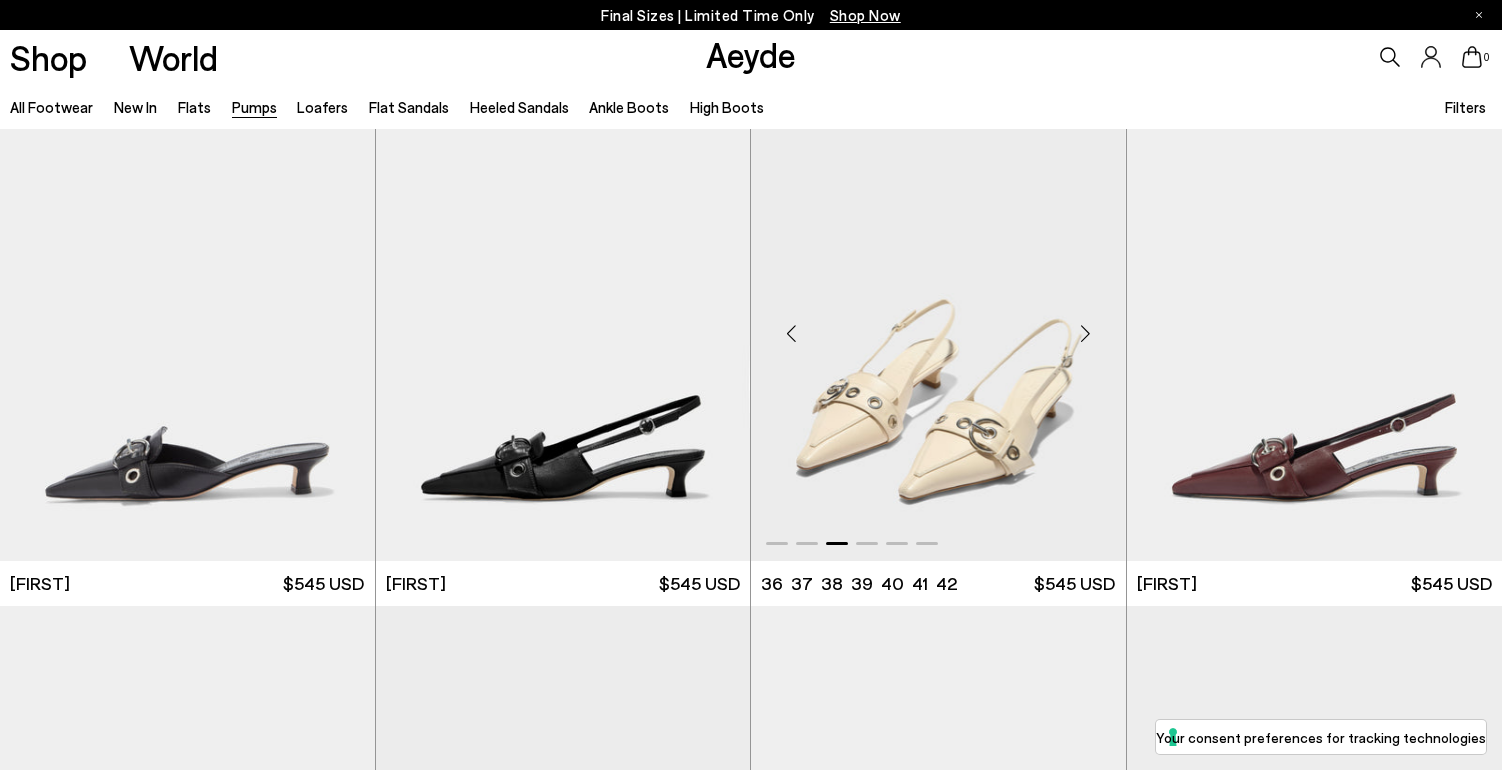 click at bounding box center [1086, 334] 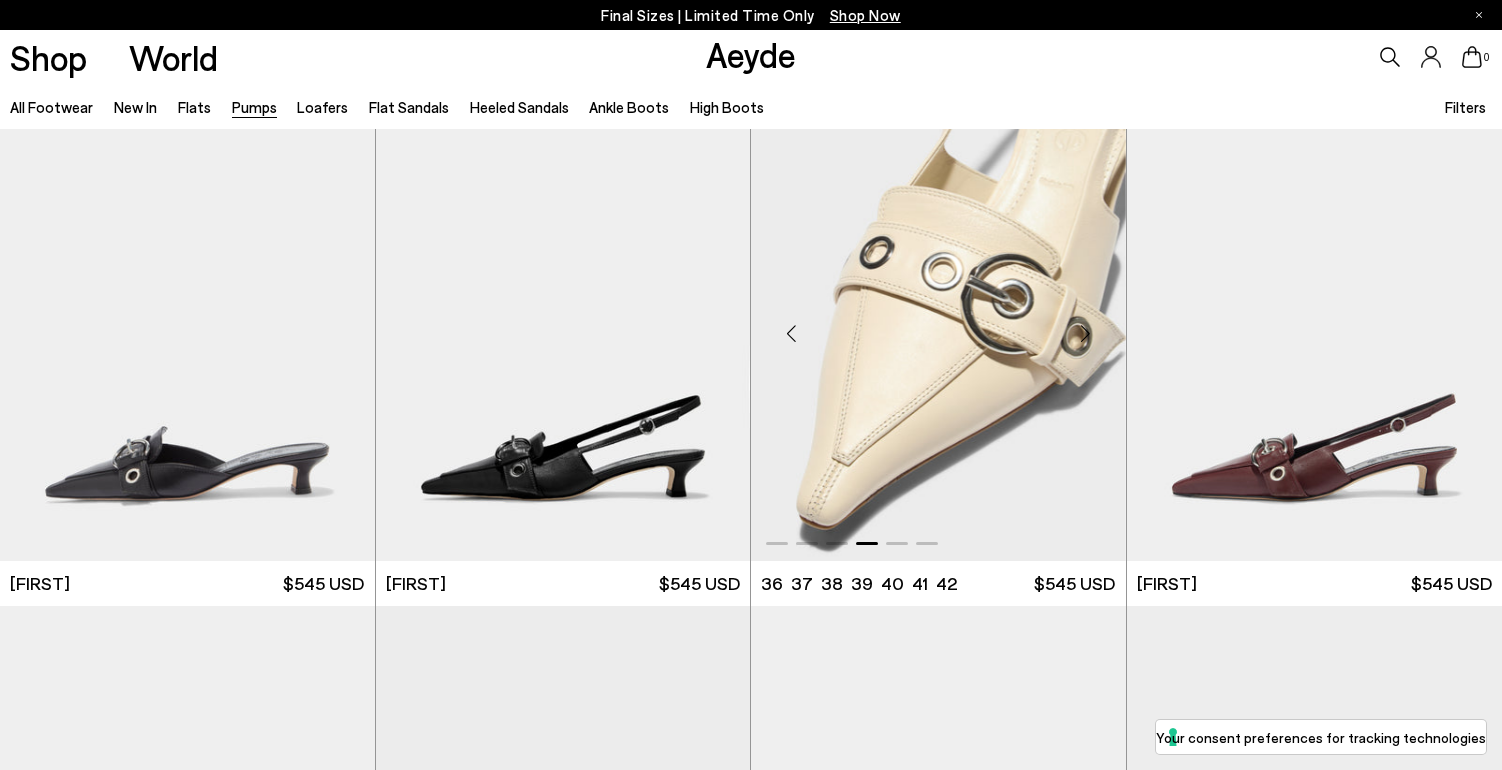 click at bounding box center [1086, 334] 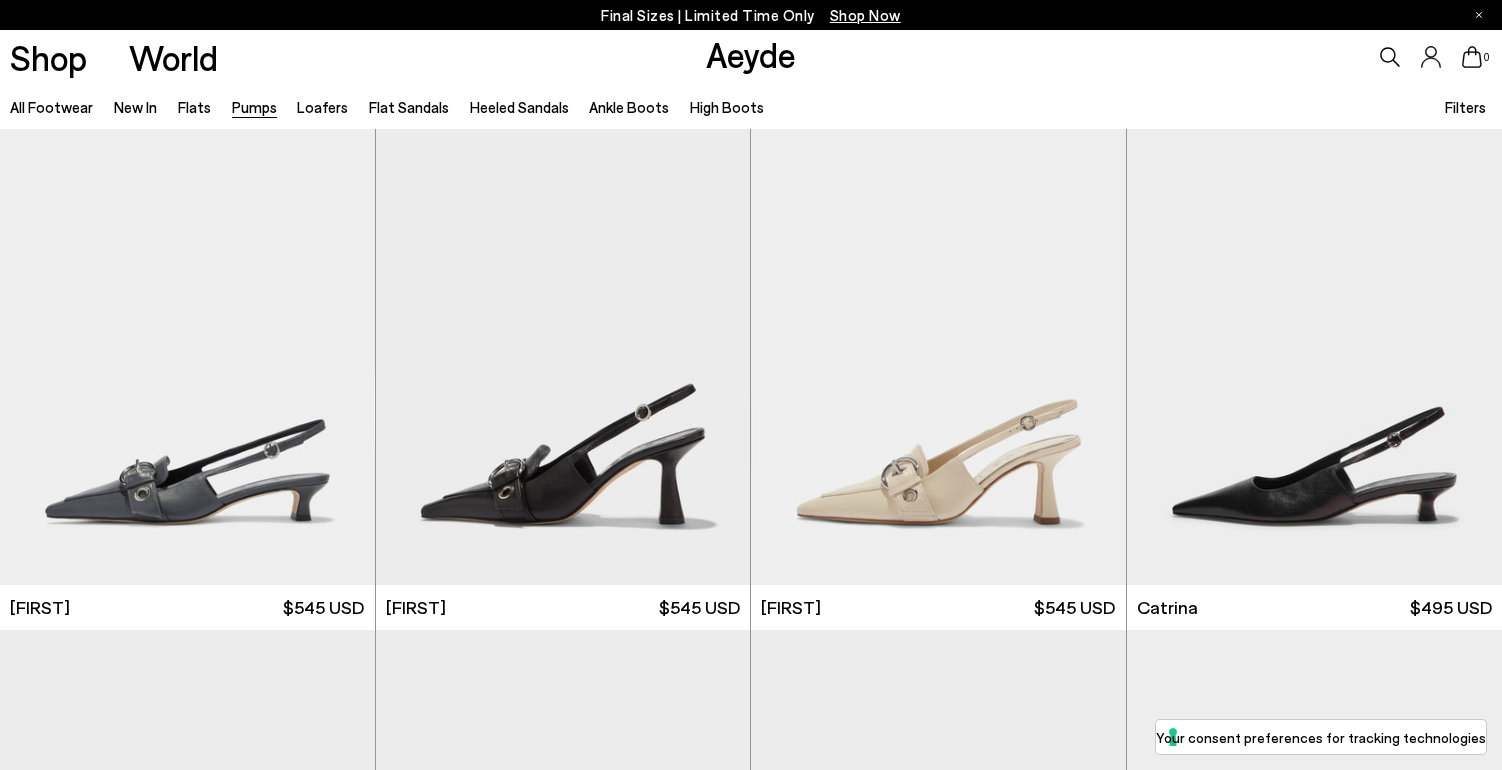 scroll, scrollTop: 4144, scrollLeft: 0, axis: vertical 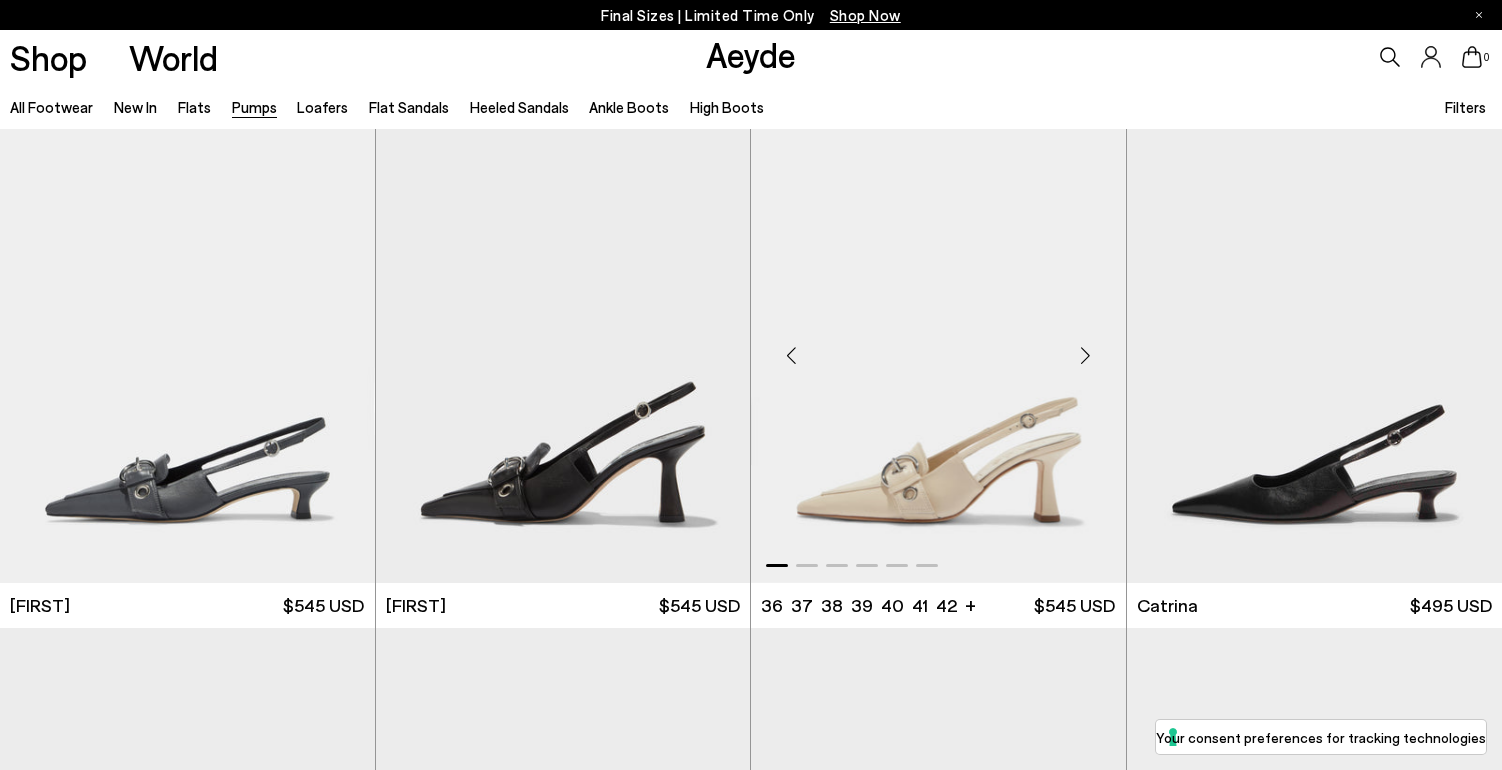 click at bounding box center [1086, 355] 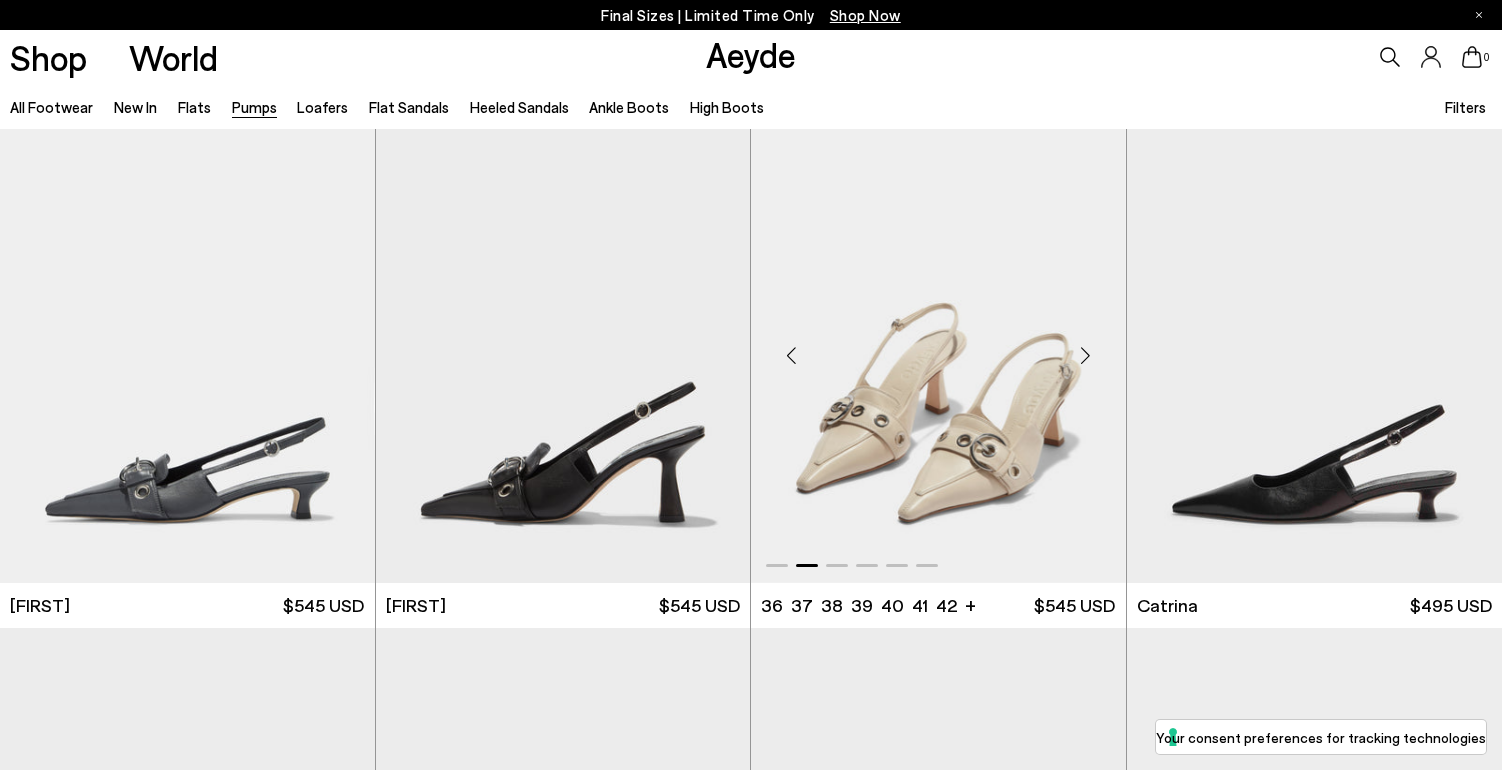 click at bounding box center [1086, 355] 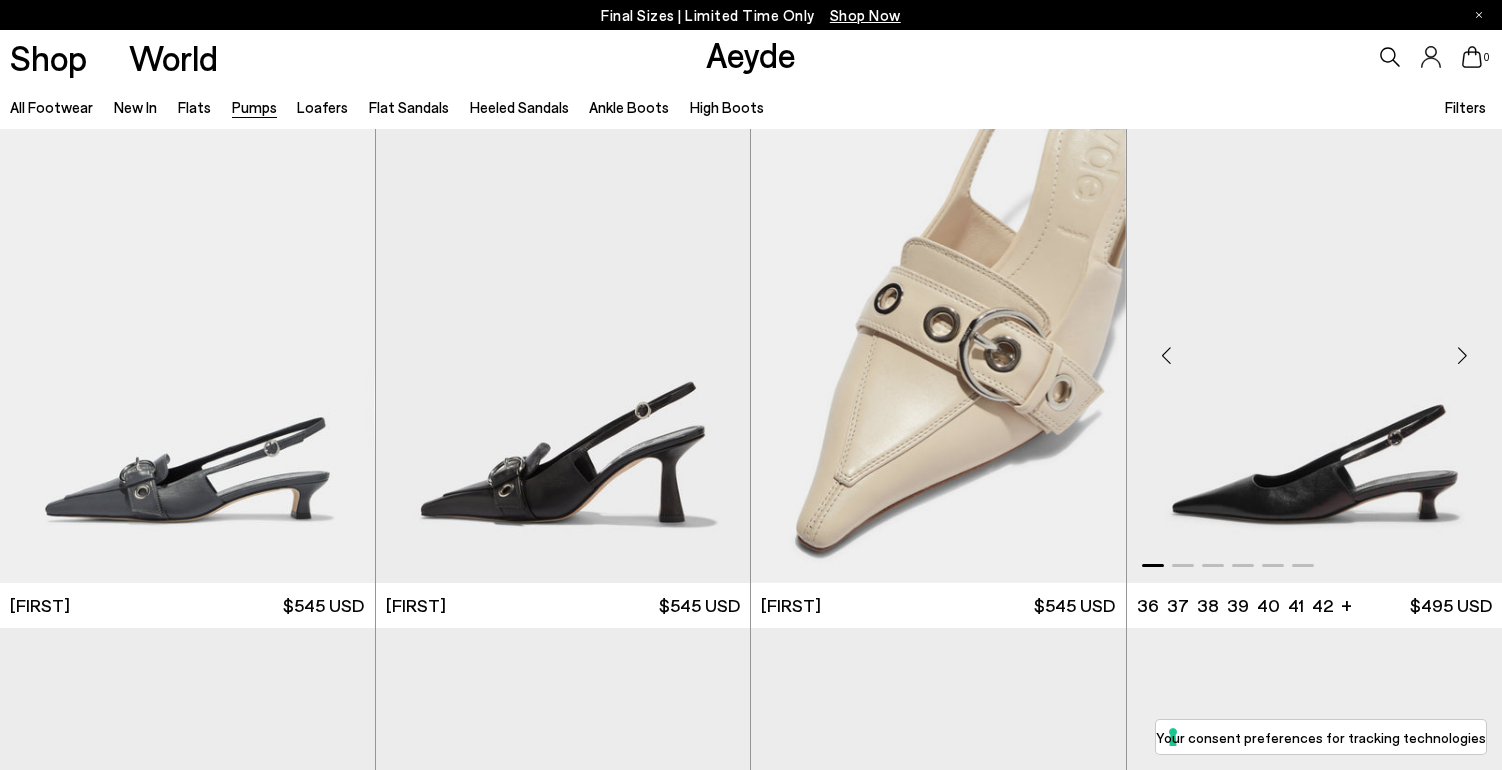 click at bounding box center (1462, 355) 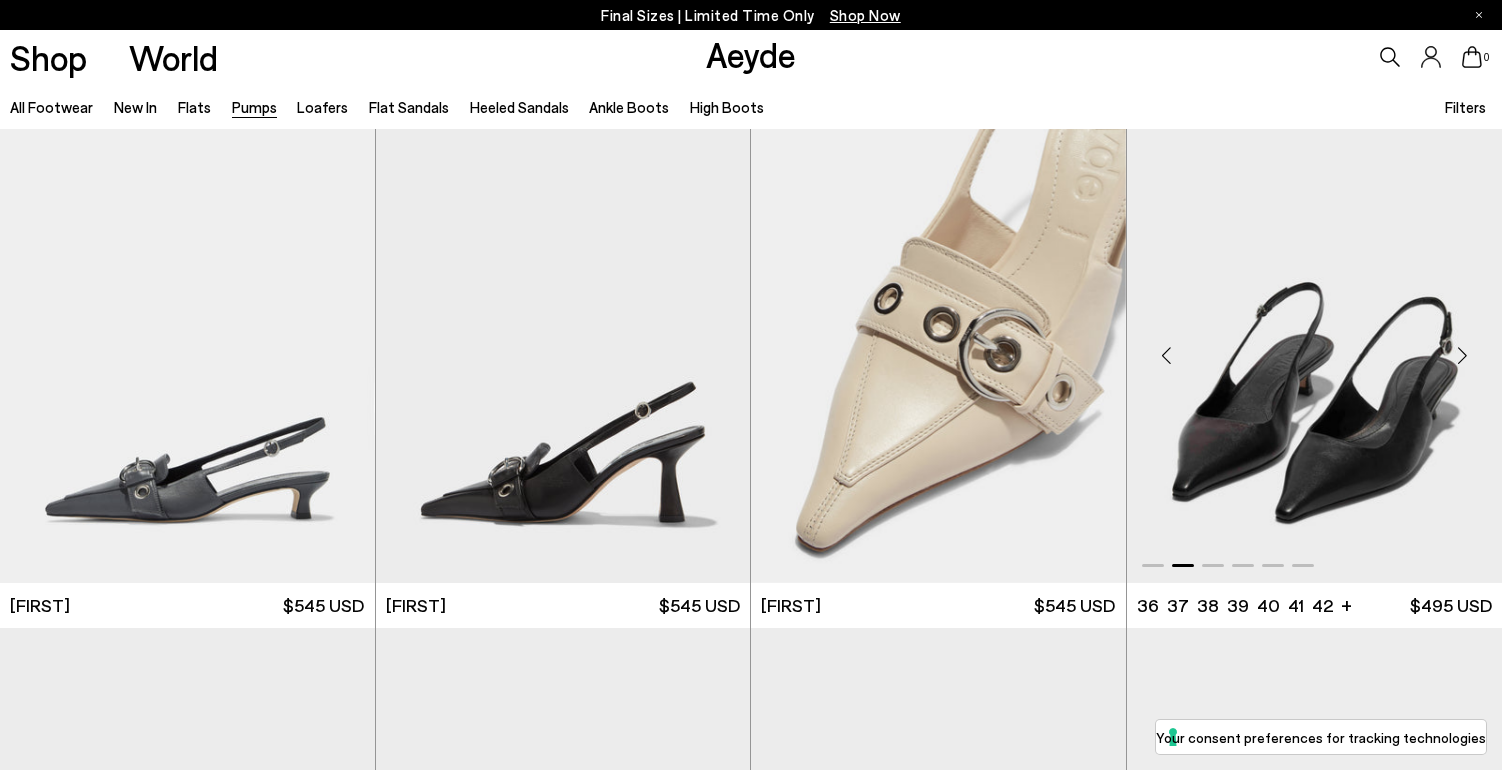 click at bounding box center [1462, 355] 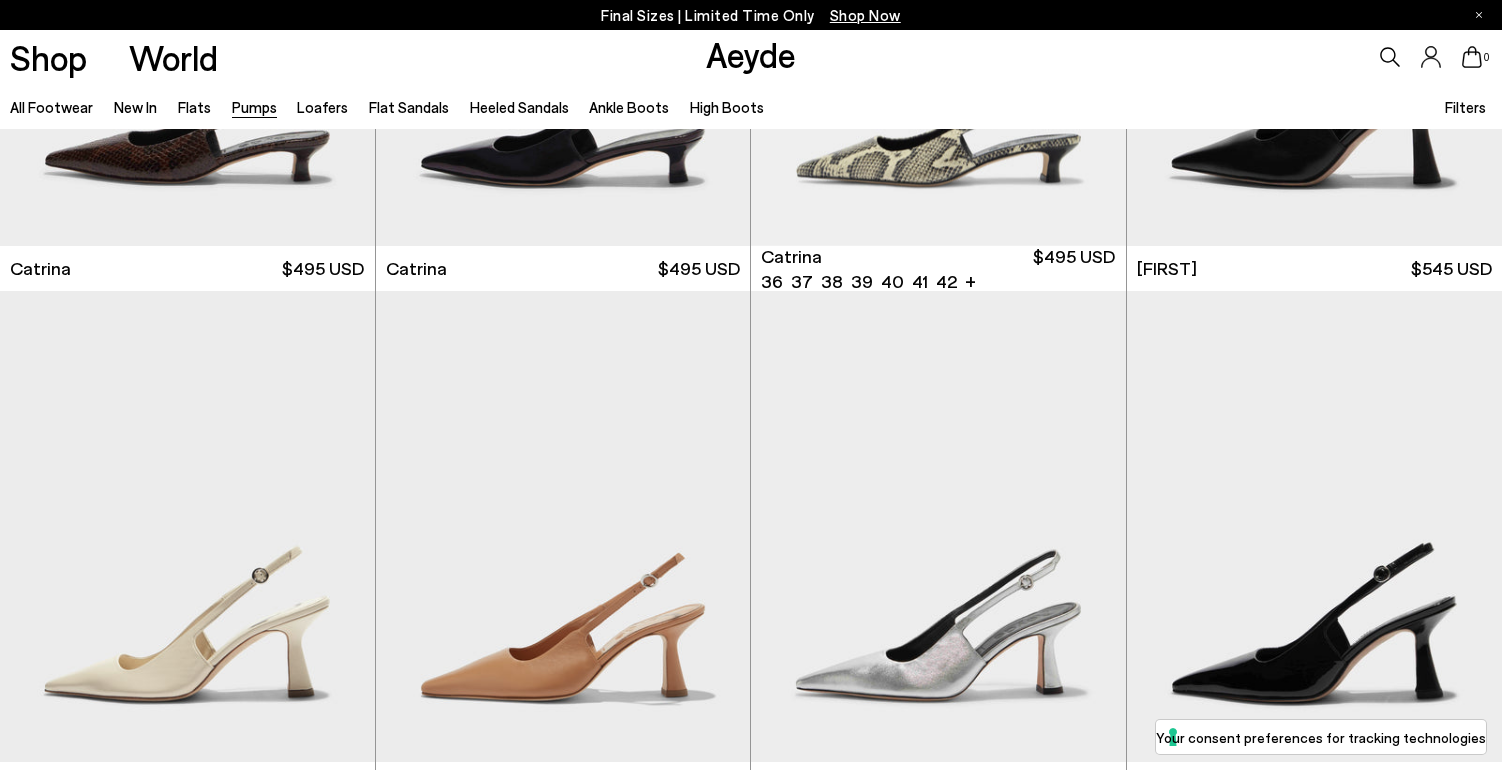 scroll, scrollTop: 5525, scrollLeft: 0, axis: vertical 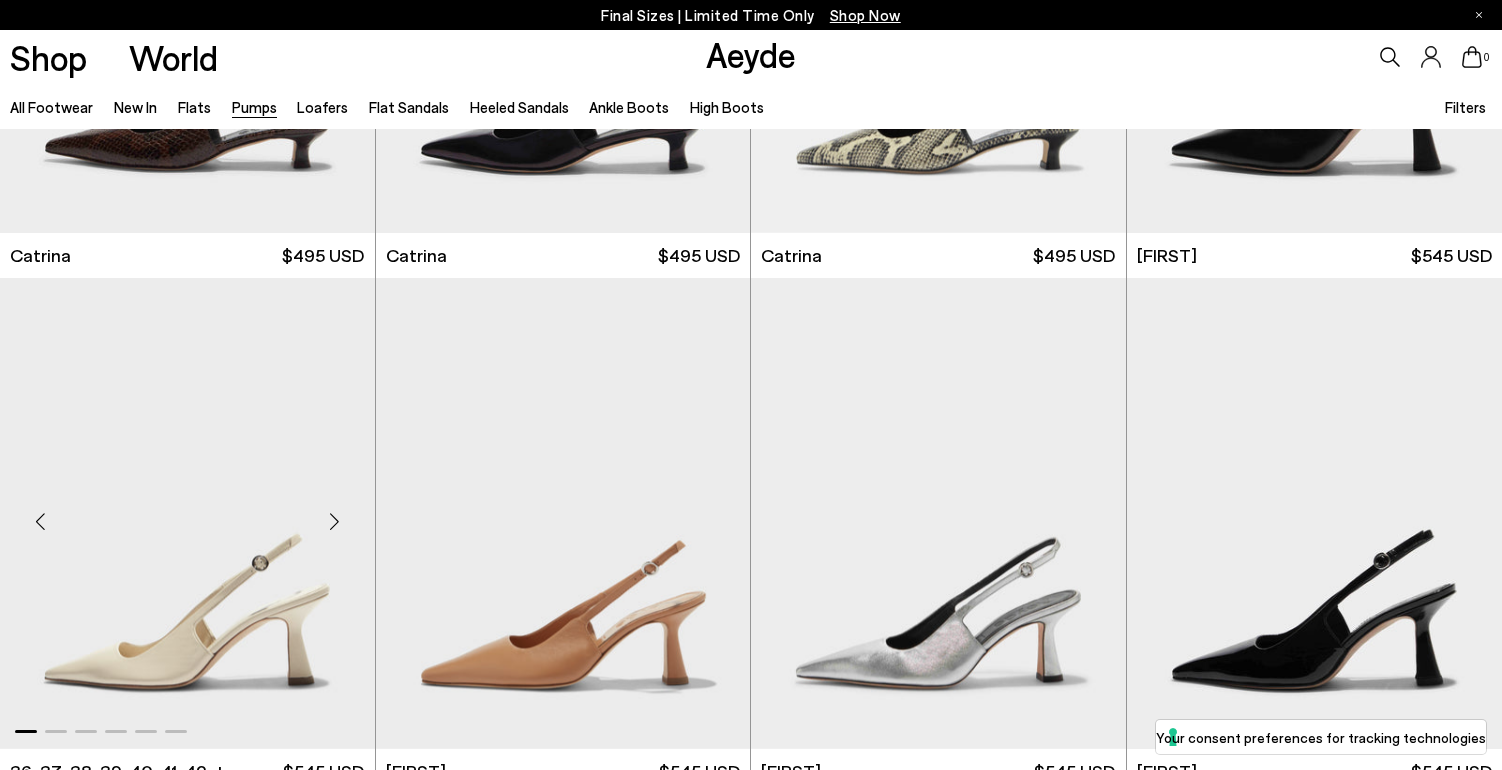 click at bounding box center [335, 522] 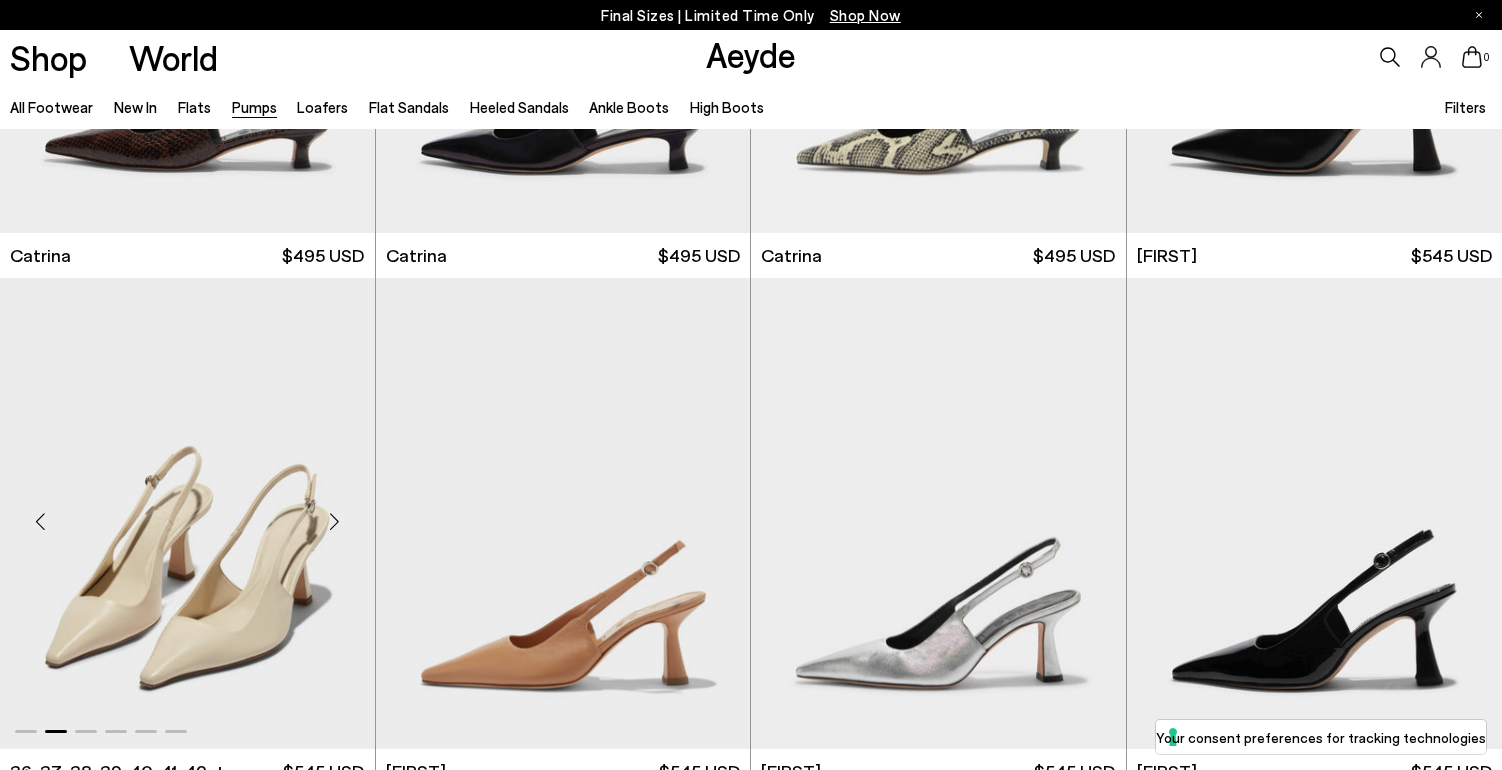click at bounding box center (335, 522) 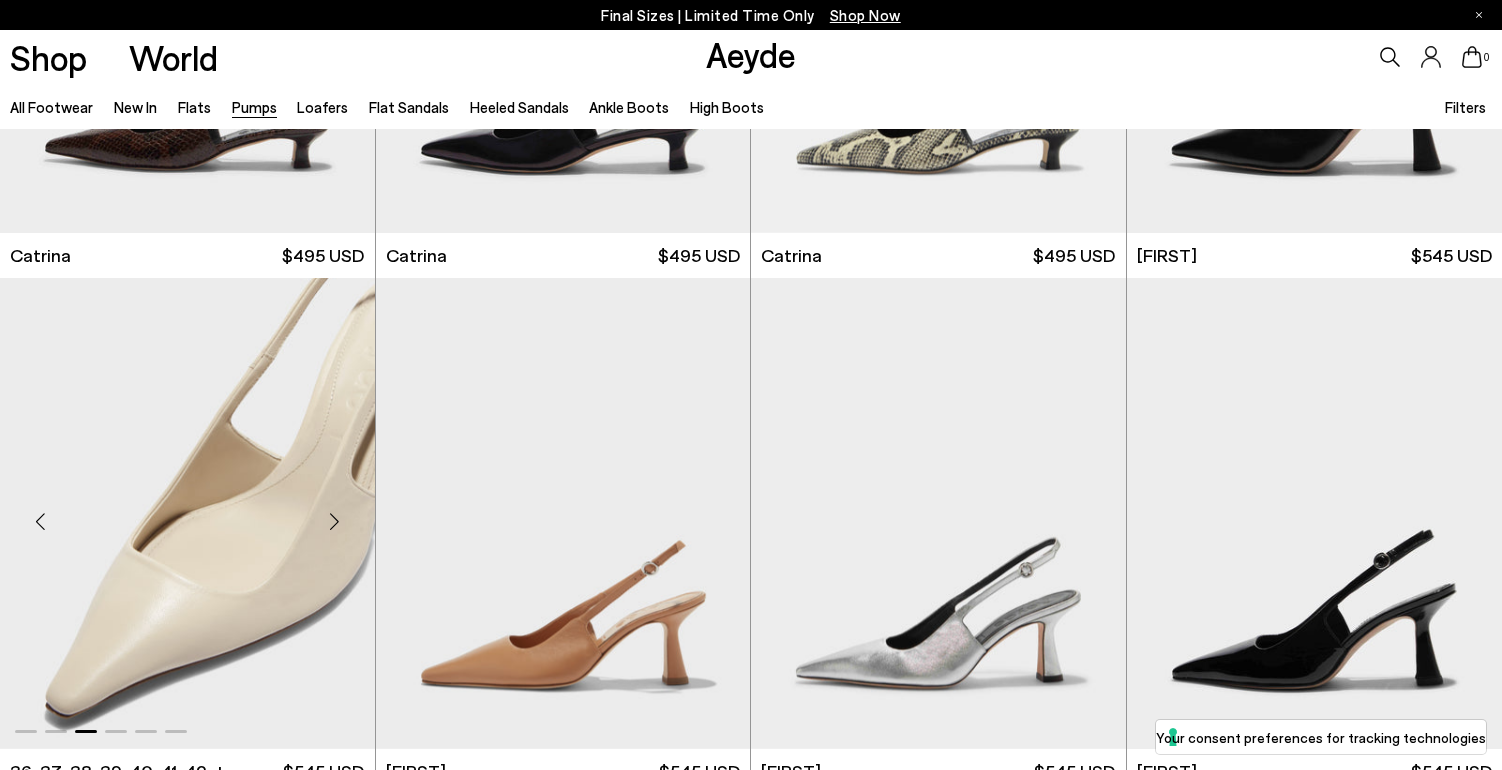 click at bounding box center [335, 522] 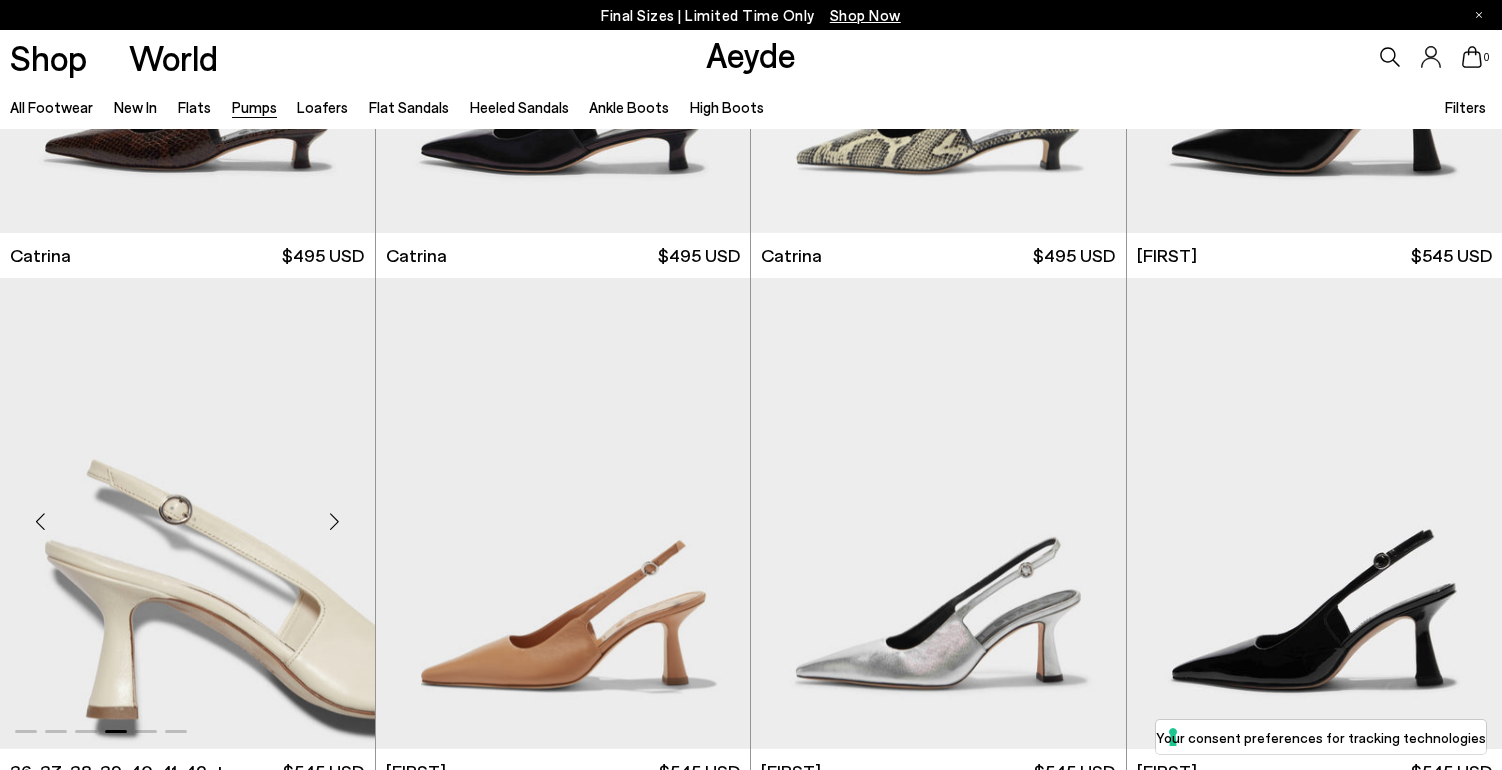 click at bounding box center [335, 522] 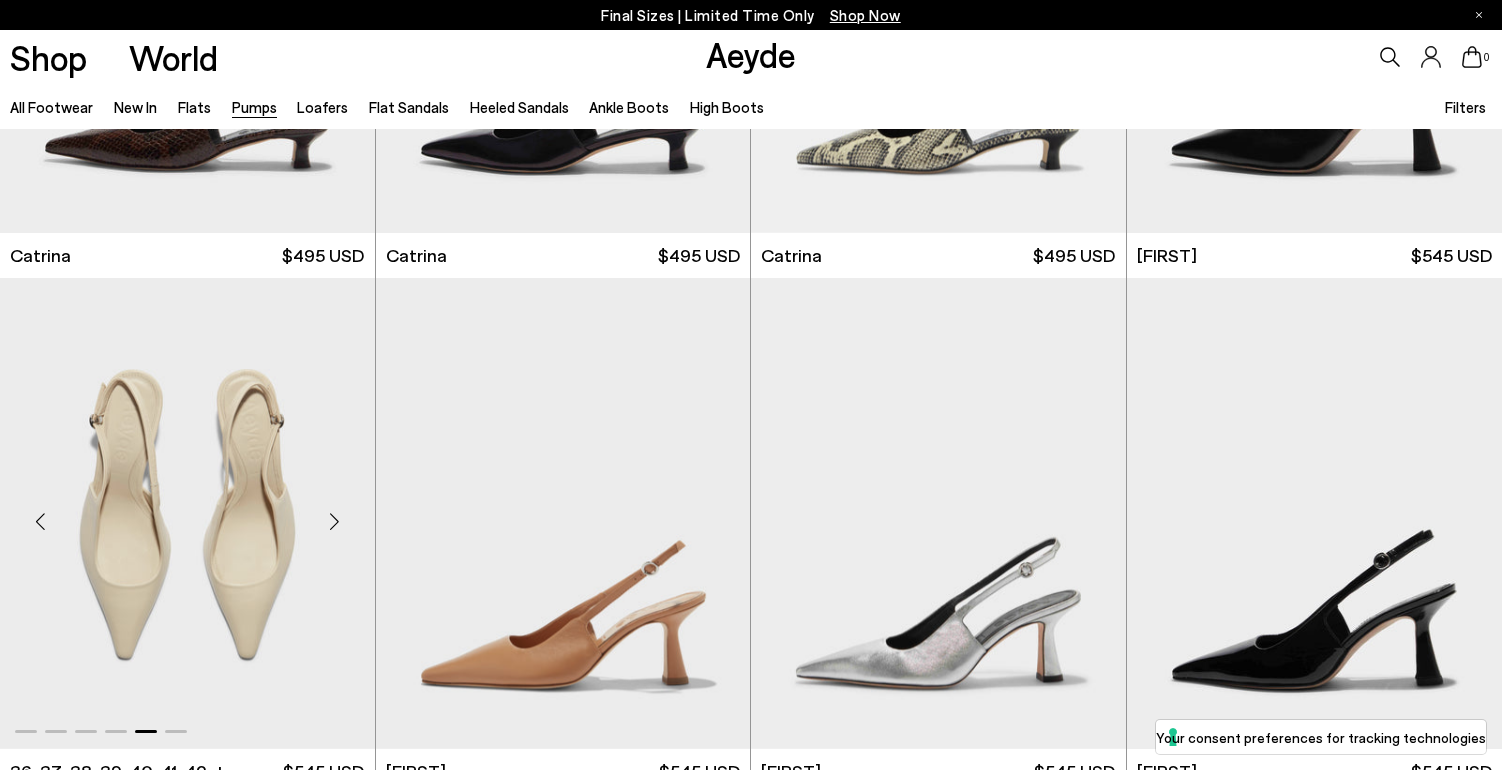 click at bounding box center (335, 522) 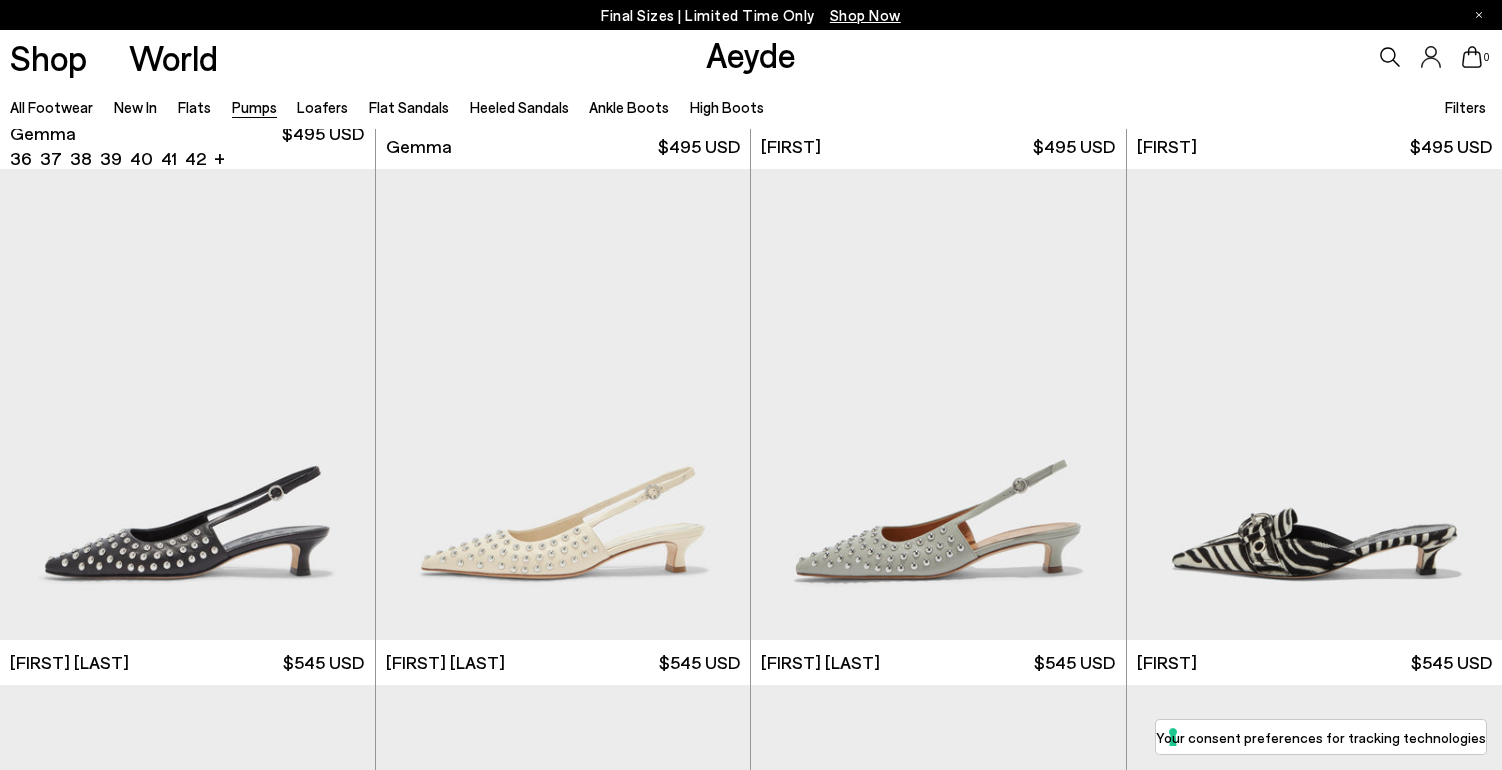 scroll, scrollTop: 7682, scrollLeft: 0, axis: vertical 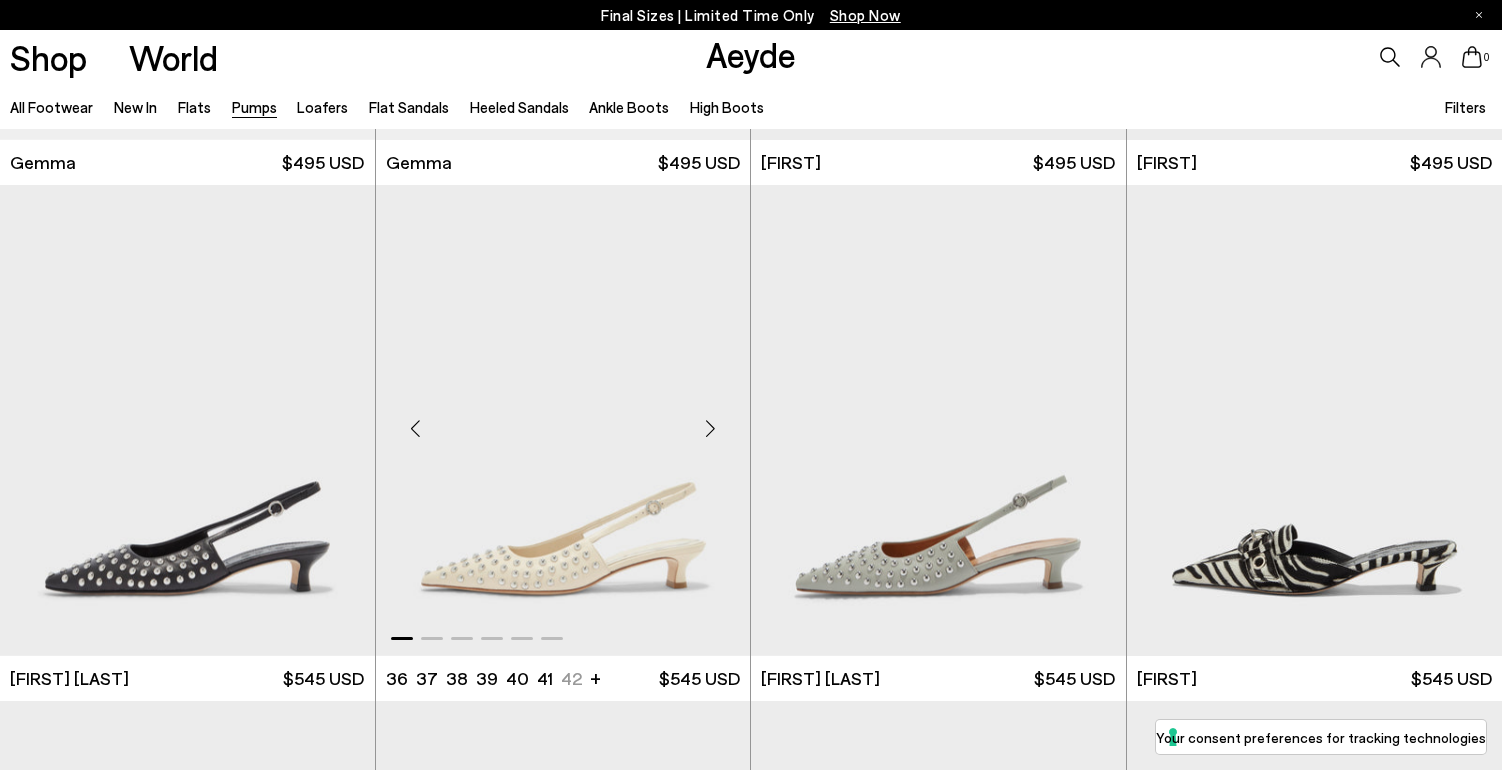 click at bounding box center [710, 428] 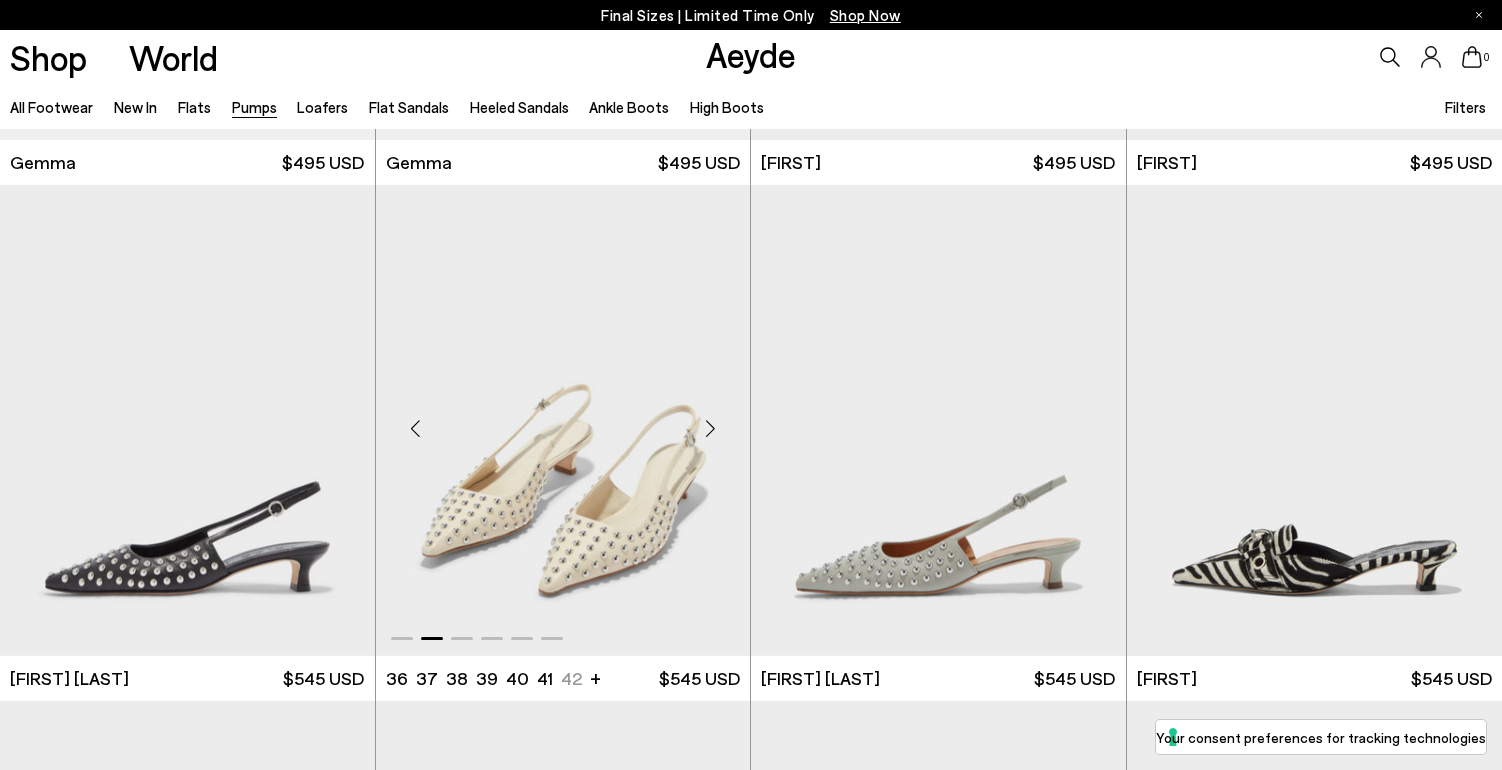 click at bounding box center (710, 428) 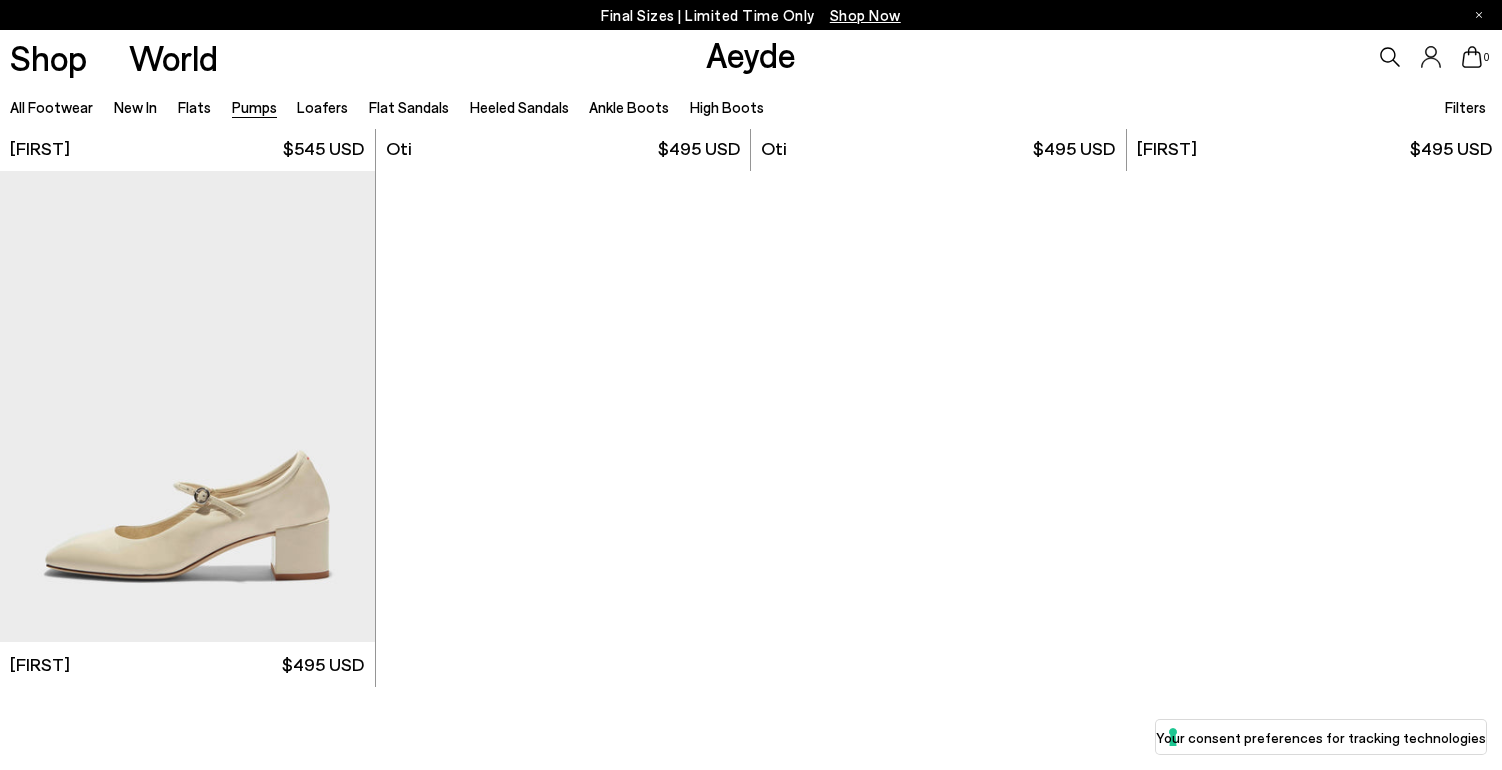 scroll, scrollTop: 8723, scrollLeft: 0, axis: vertical 